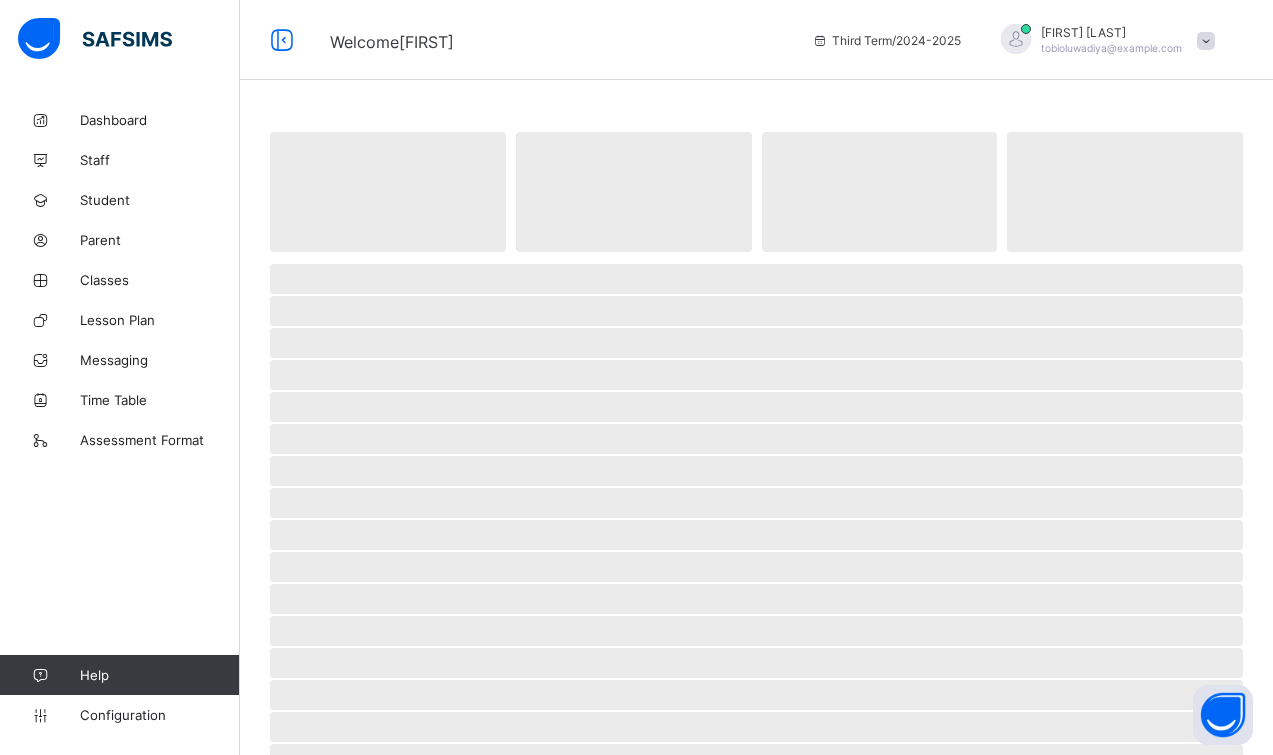 scroll, scrollTop: 0, scrollLeft: 0, axis: both 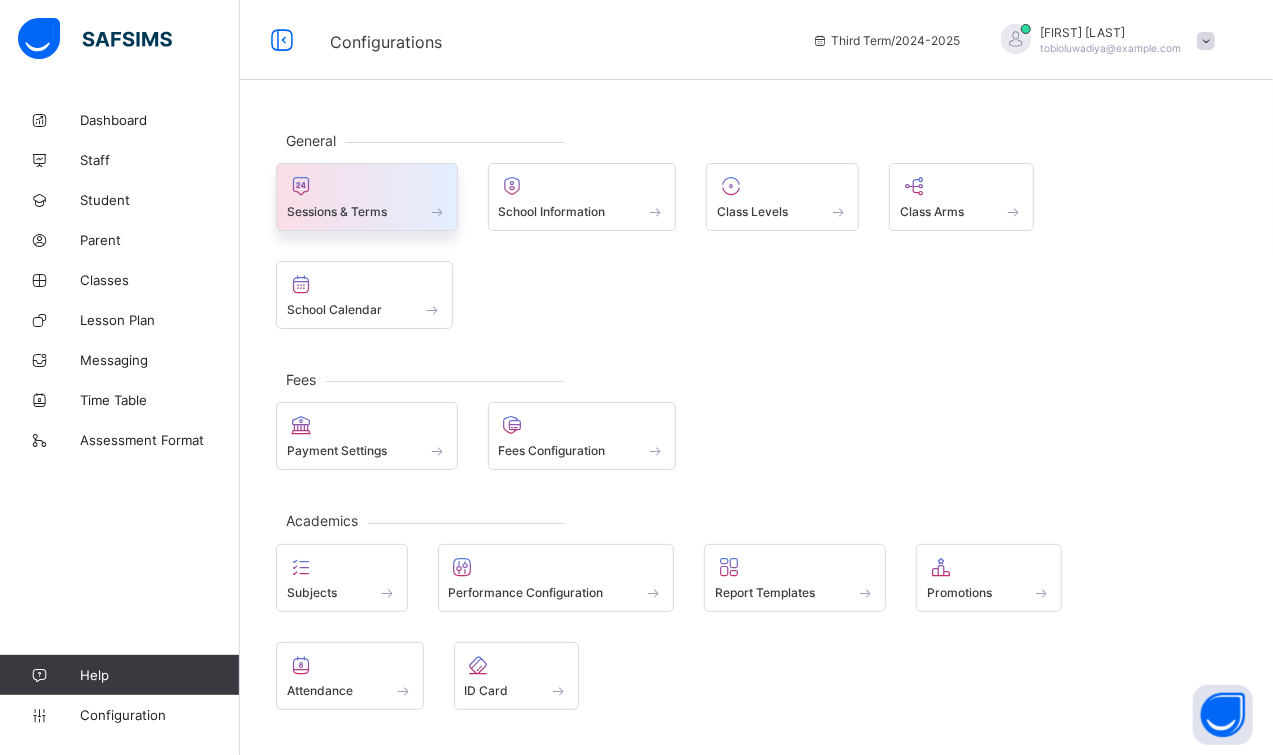 click at bounding box center [367, 186] 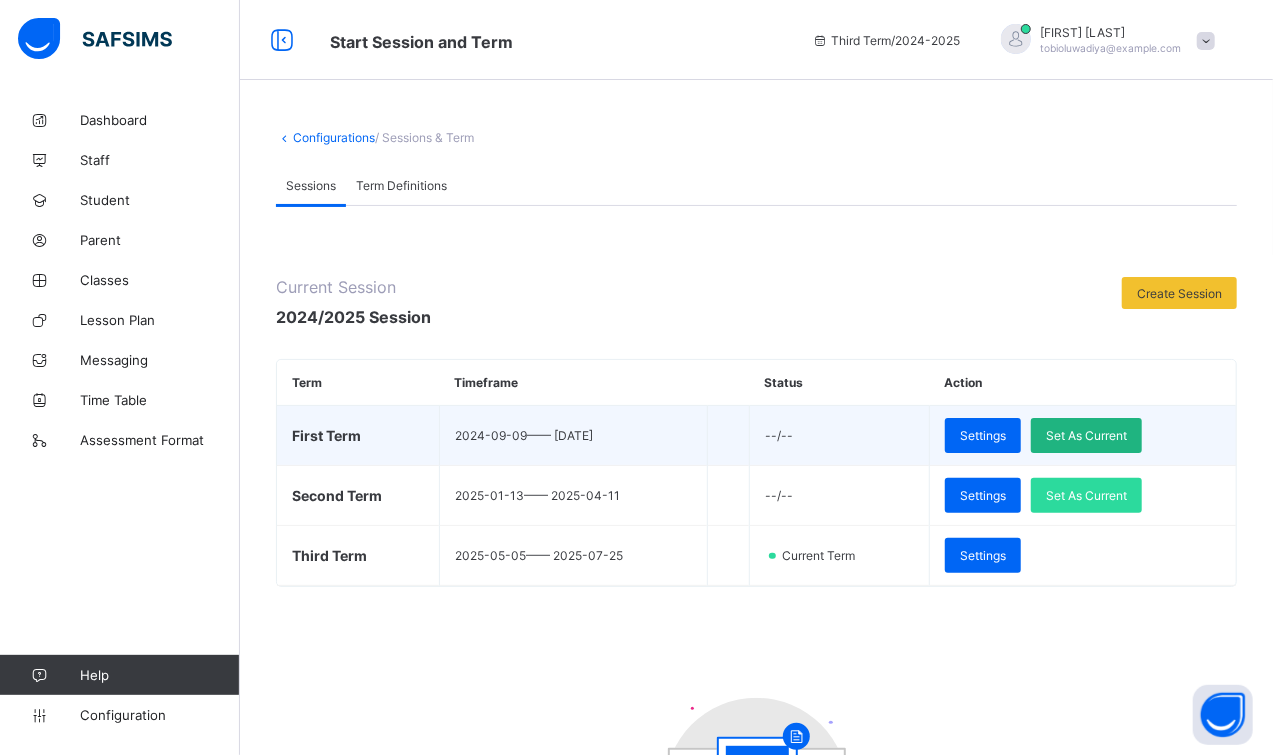 click on "Set As Current" at bounding box center [1086, 435] 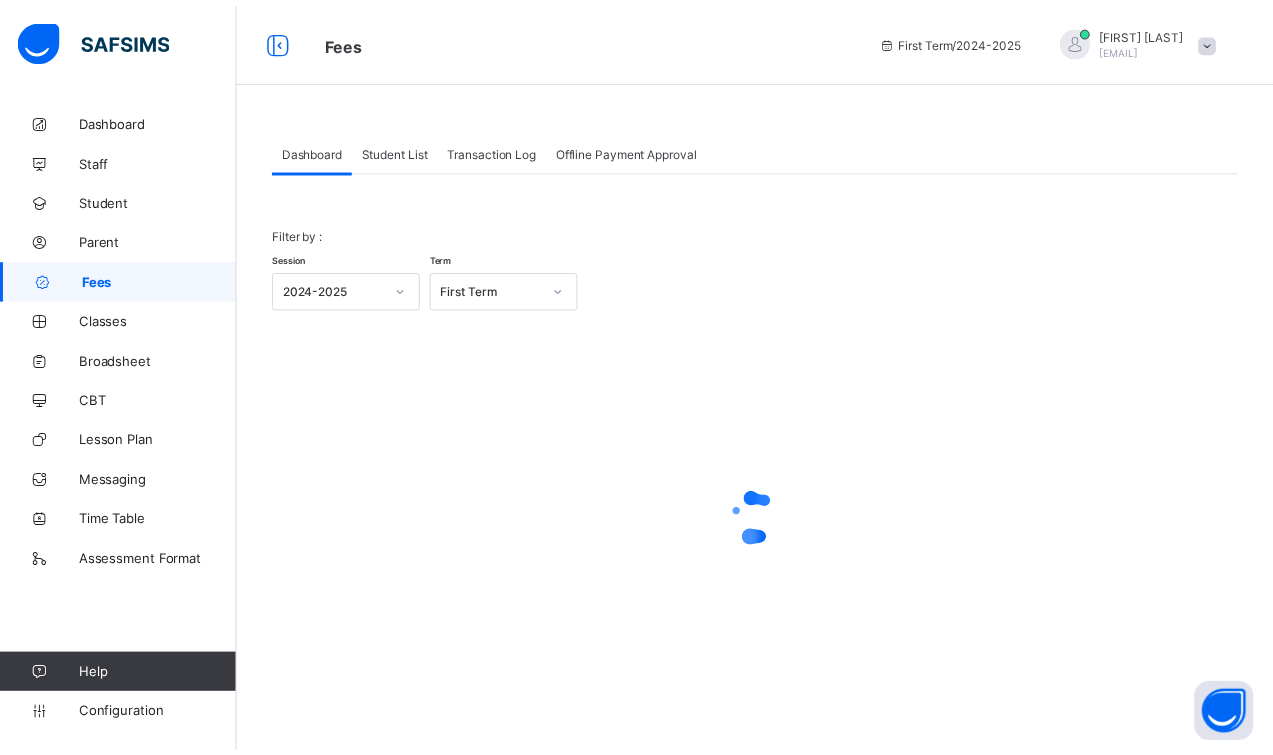scroll, scrollTop: 0, scrollLeft: 0, axis: both 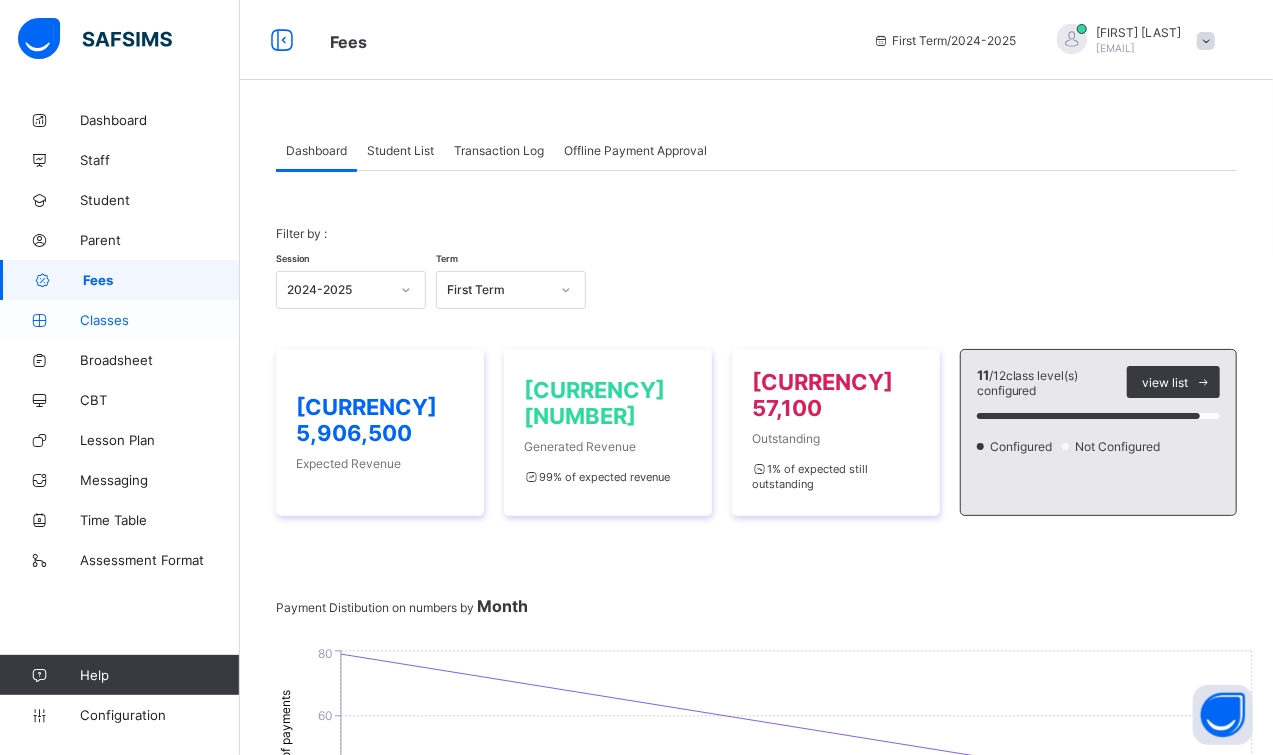 click on "Classes" at bounding box center (120, 320) 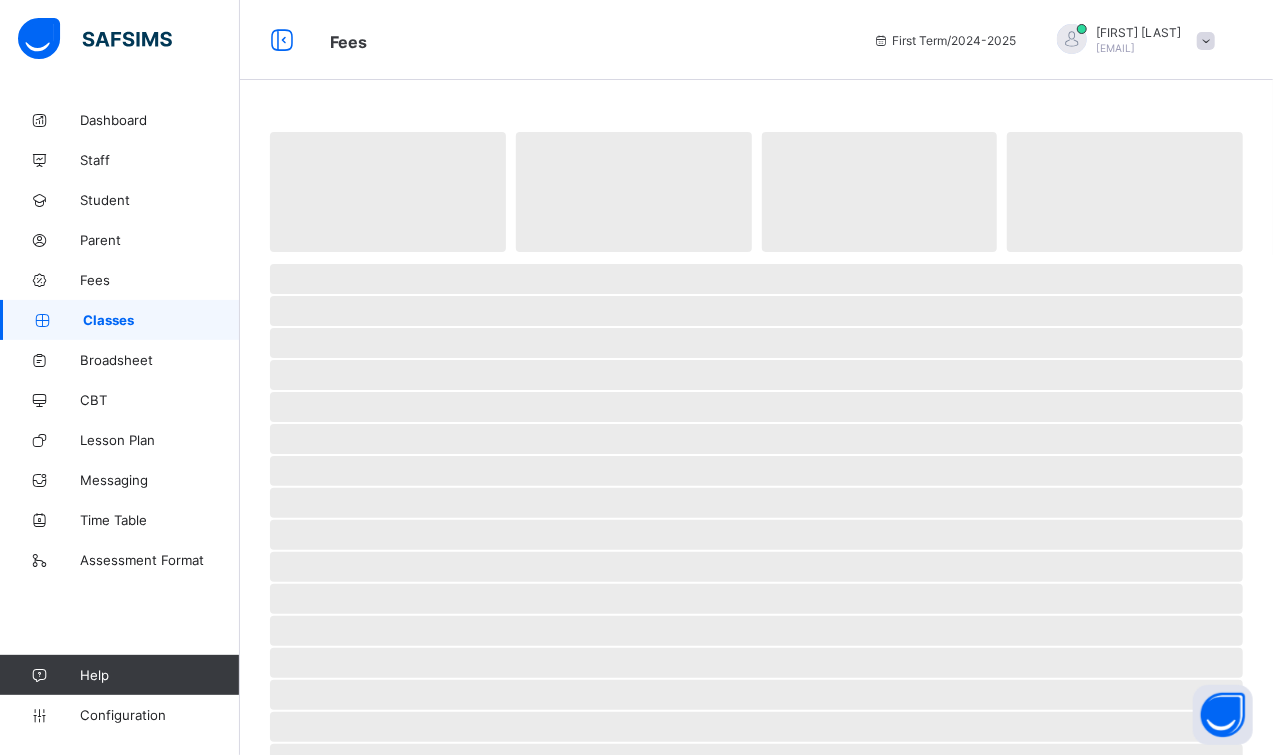click on "Classes" at bounding box center (120, 320) 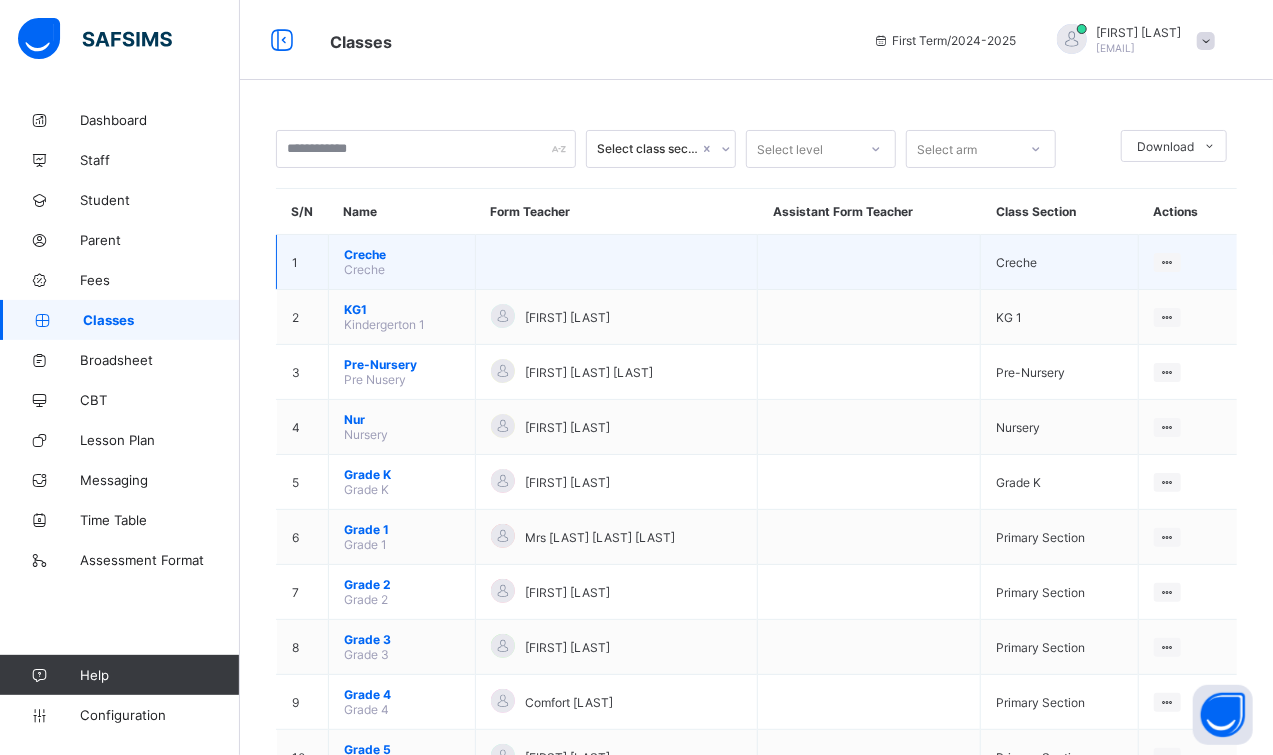 click on "Creche" at bounding box center (402, 254) 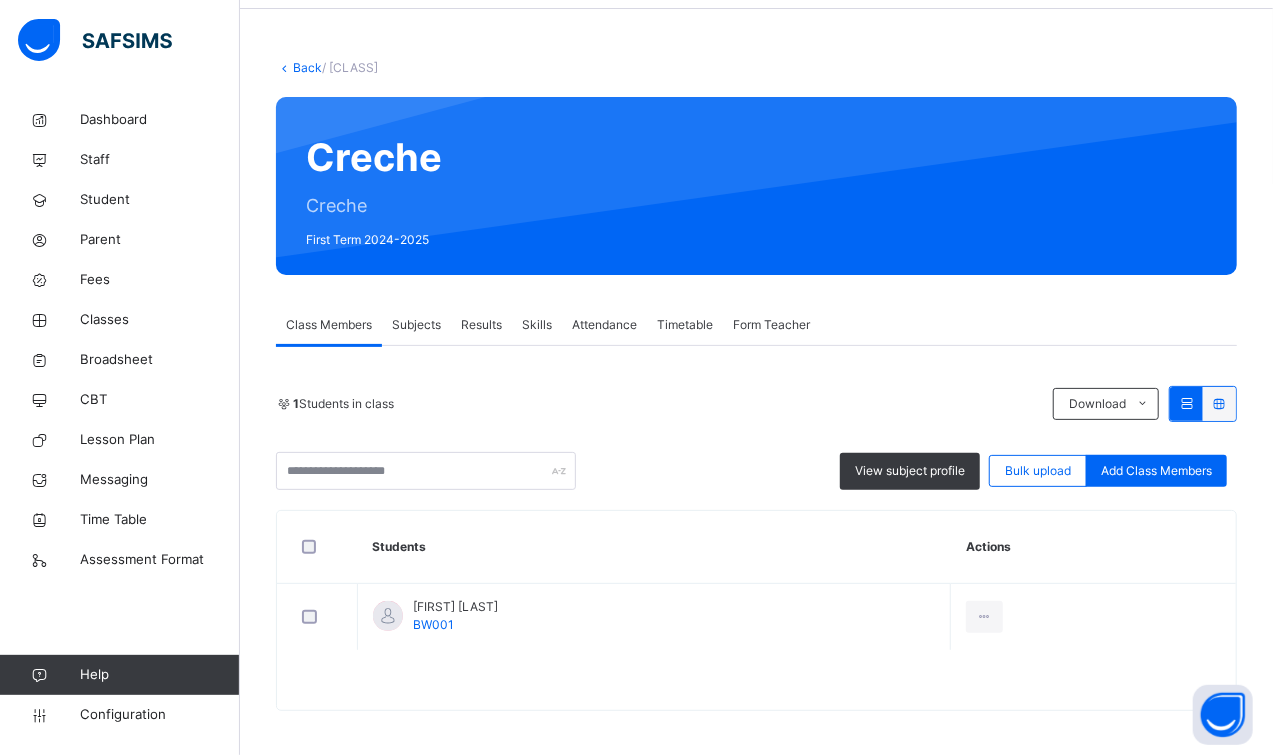 scroll, scrollTop: 75, scrollLeft: 0, axis: vertical 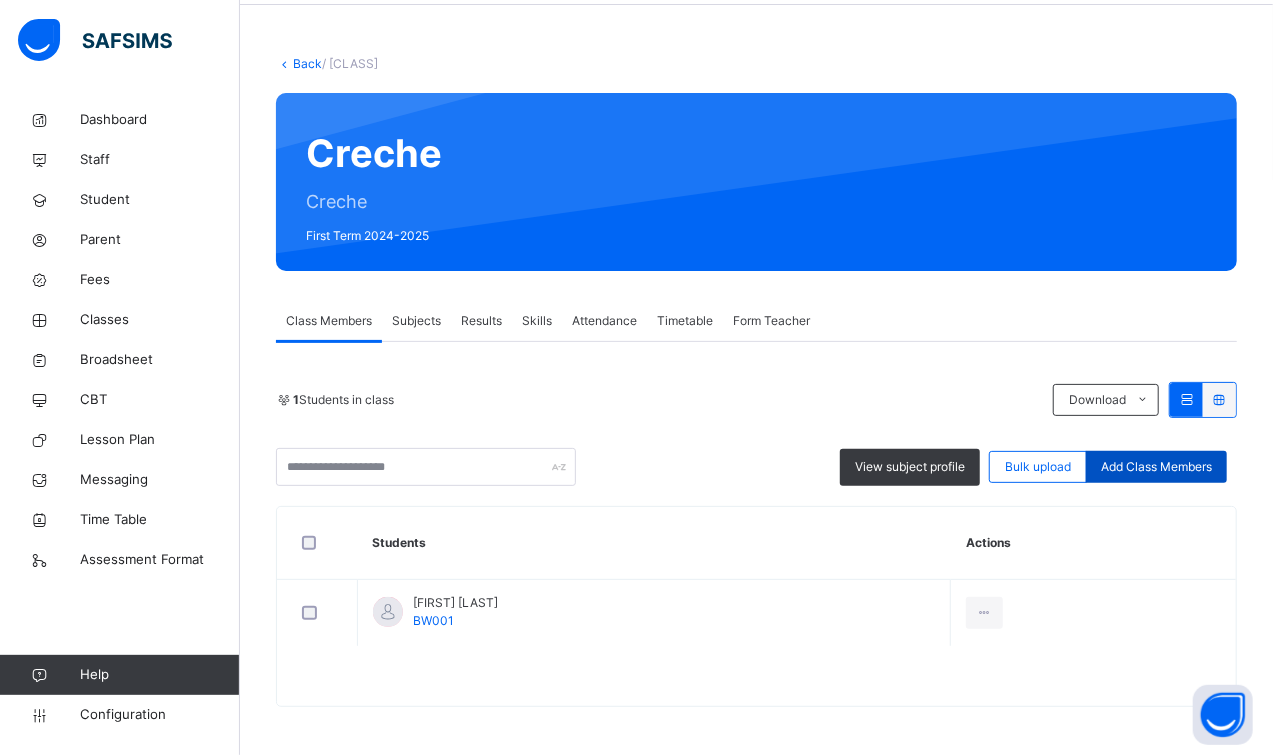 click on "Add Class Members" at bounding box center (1156, 467) 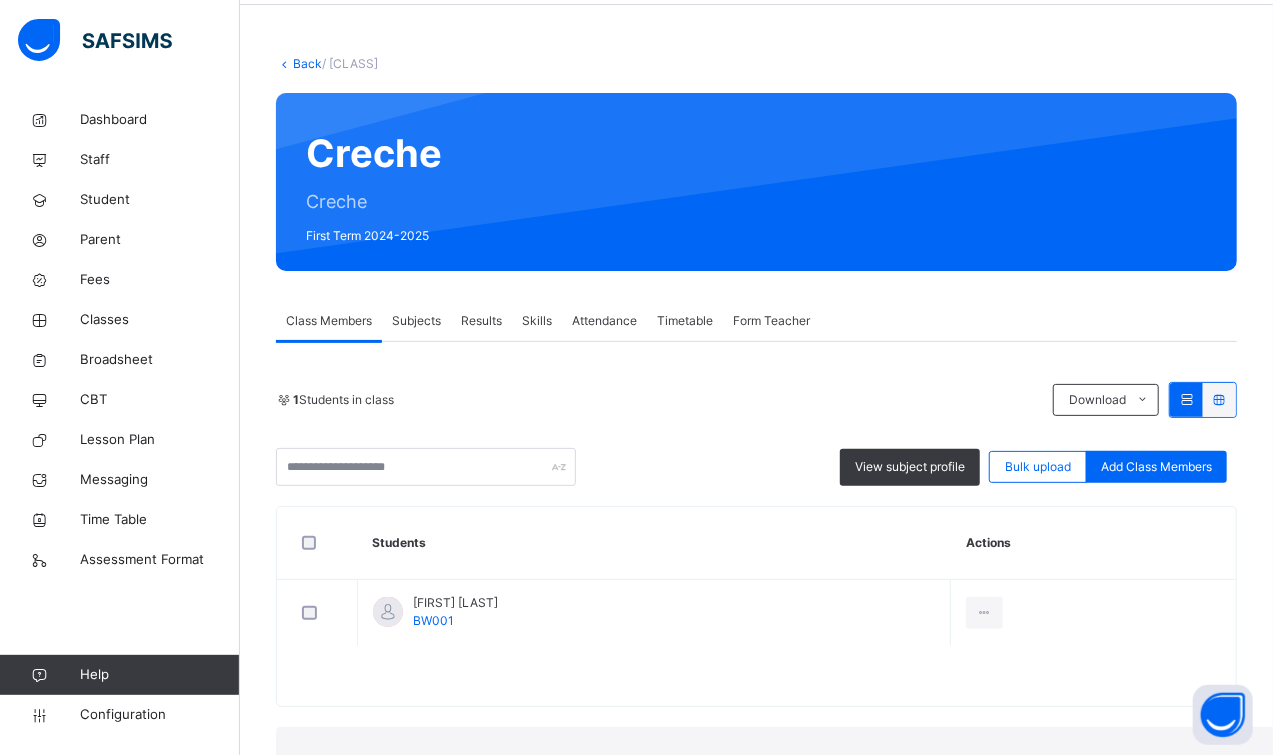 click at bounding box center (785, 912) 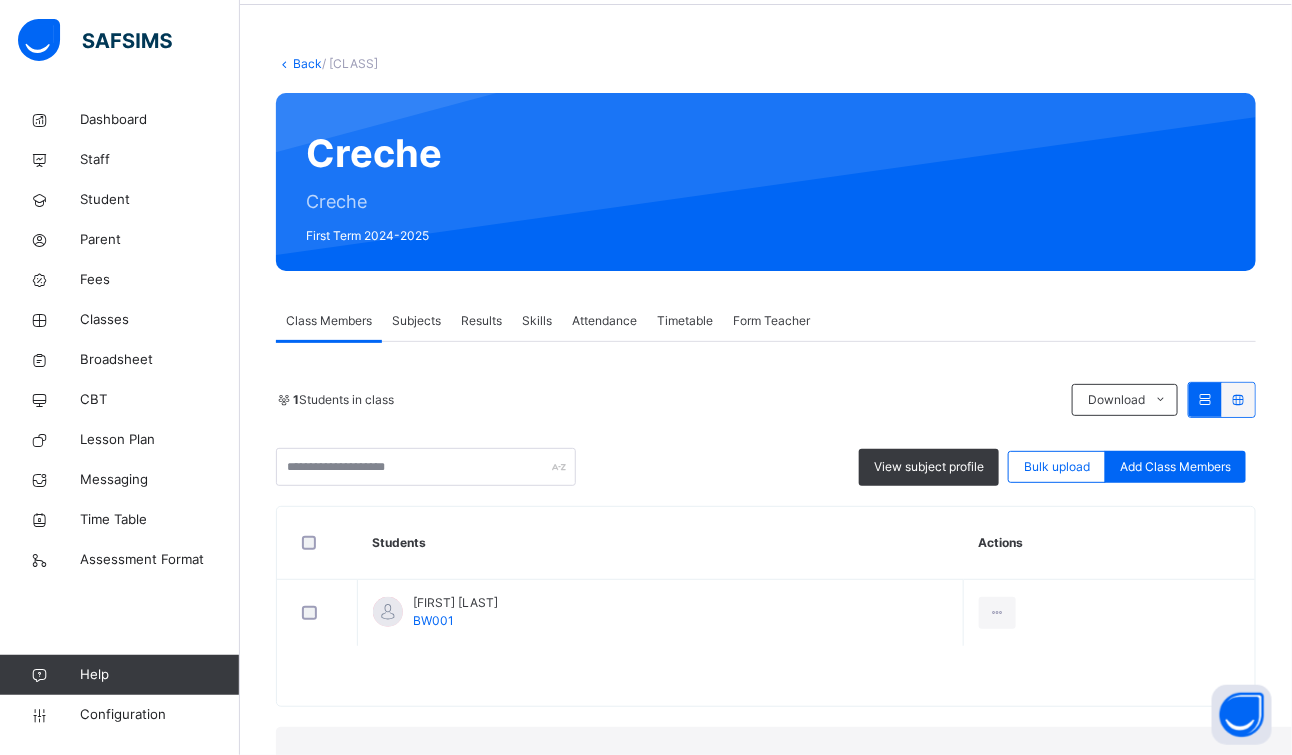 click on "Save" at bounding box center (1250, 1302) 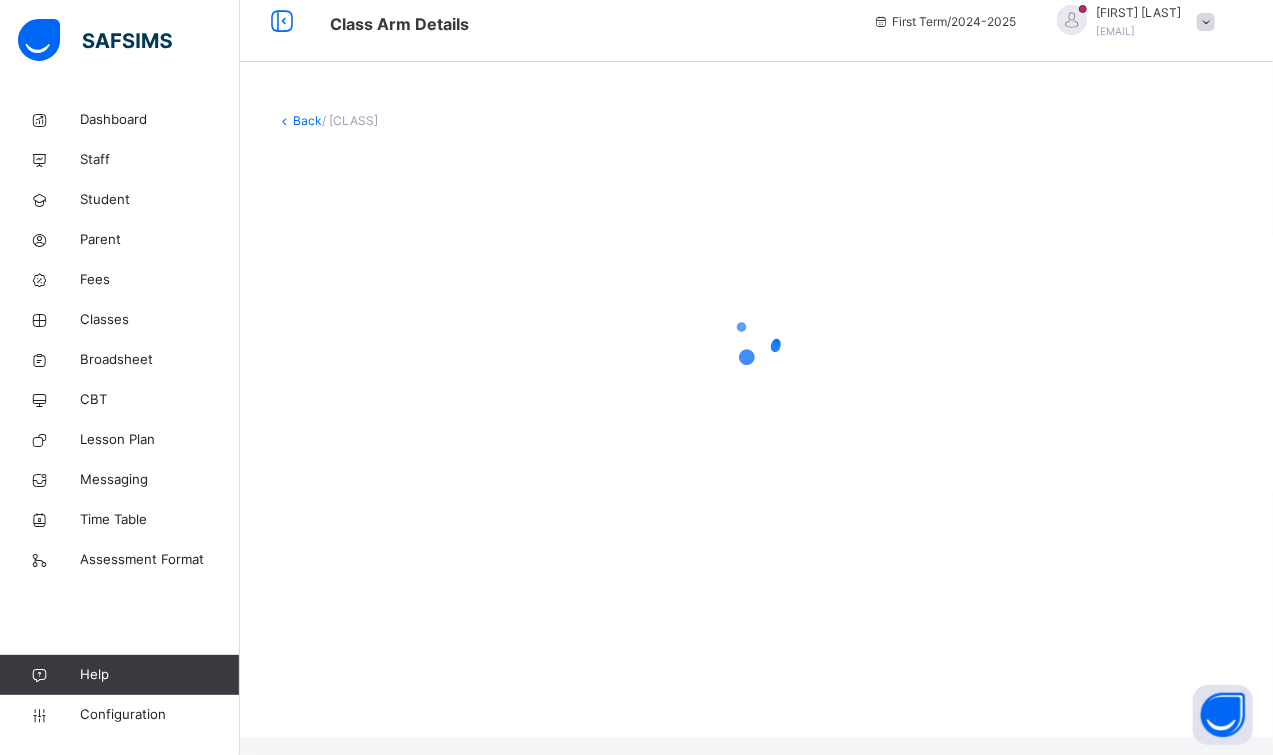 scroll, scrollTop: 0, scrollLeft: 0, axis: both 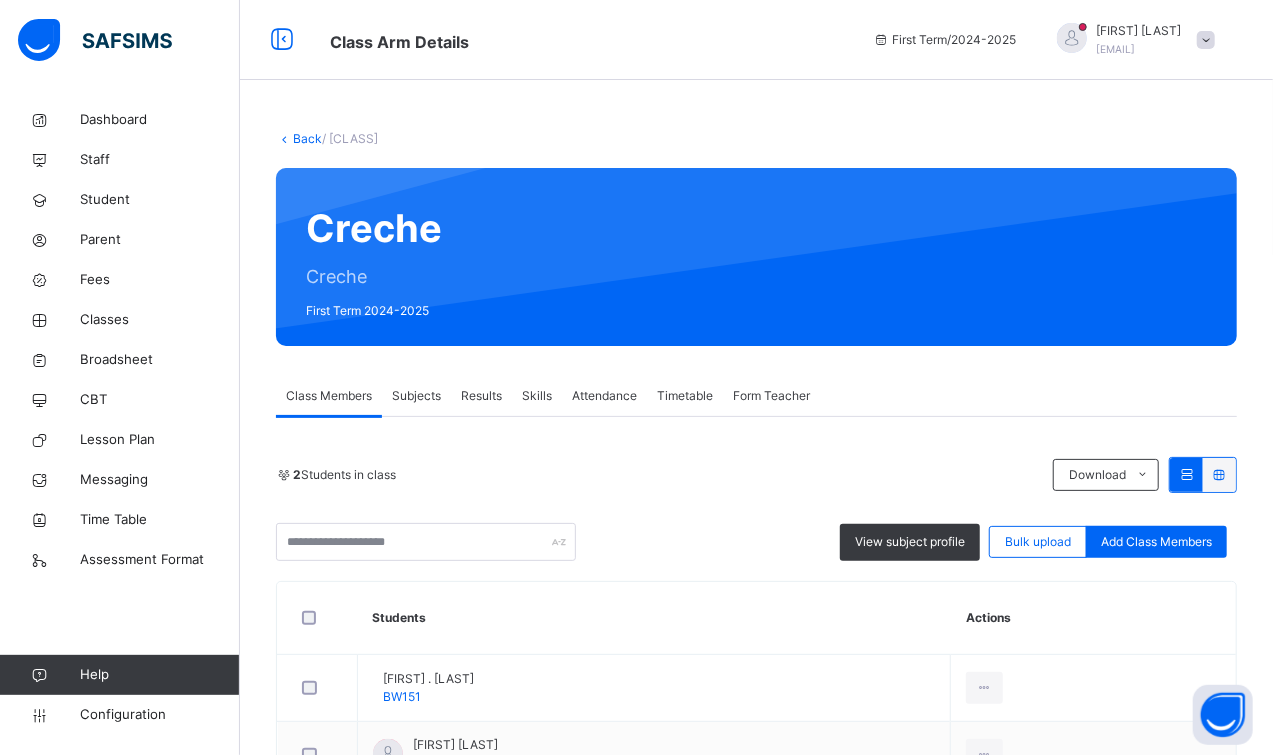click on "Dashboard Staff Student Parent Fees Classes Broadsheet CBT Lesson Plan Messaging Time Table Assessment Format   Help   Configuration" at bounding box center [120, 417] 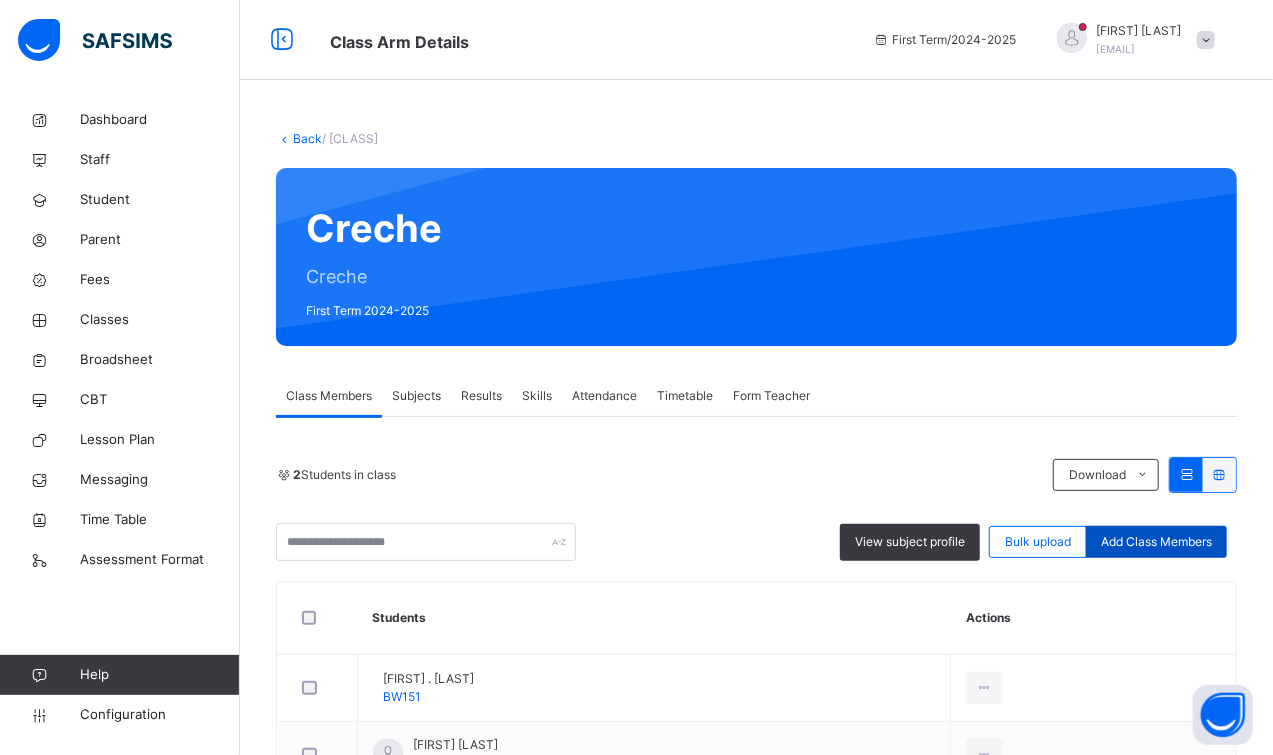 click on "Add Class Members" at bounding box center [1156, 542] 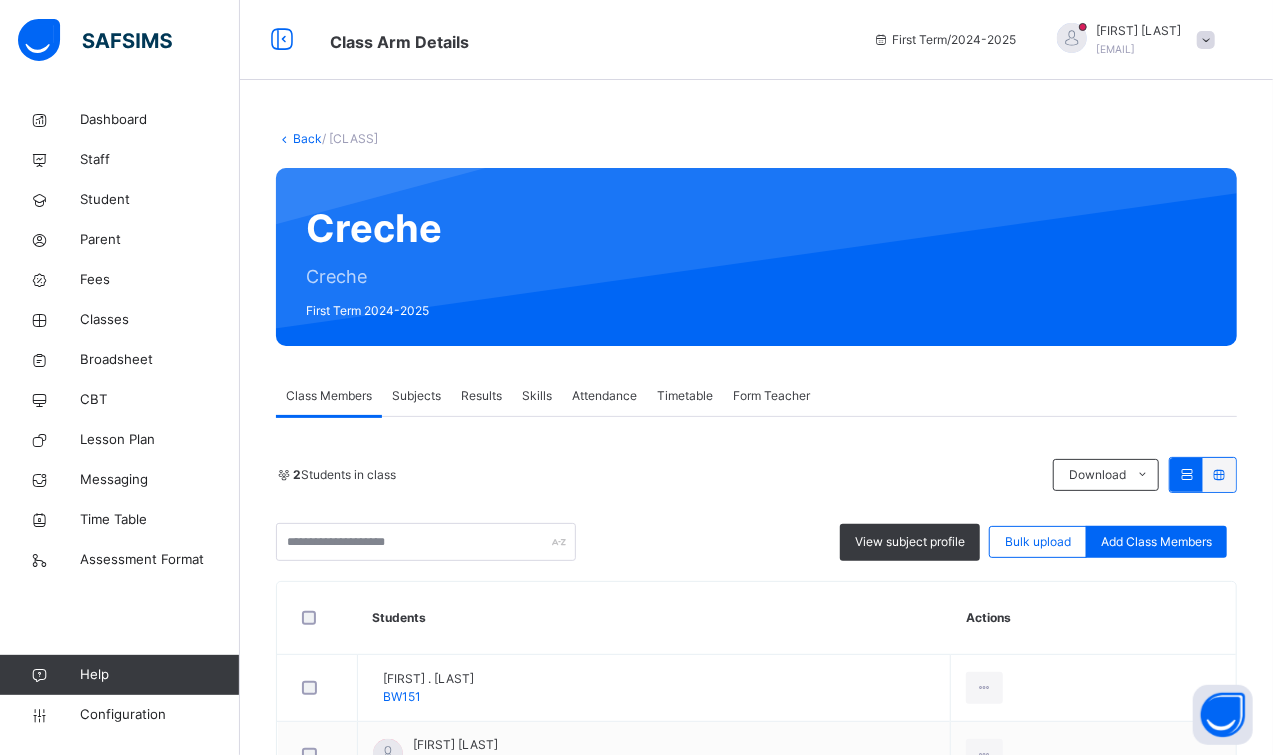 click at bounding box center (785, 1054) 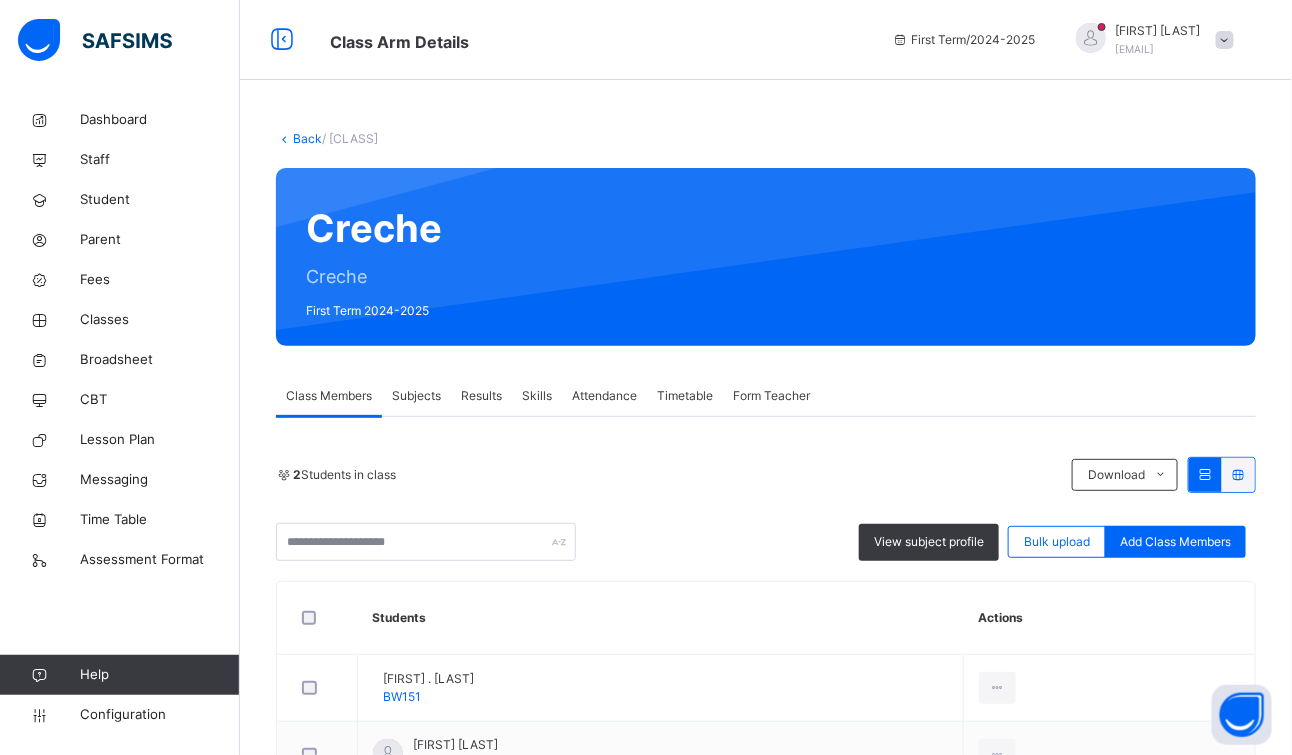 click on "Save" at bounding box center [1250, 1444] 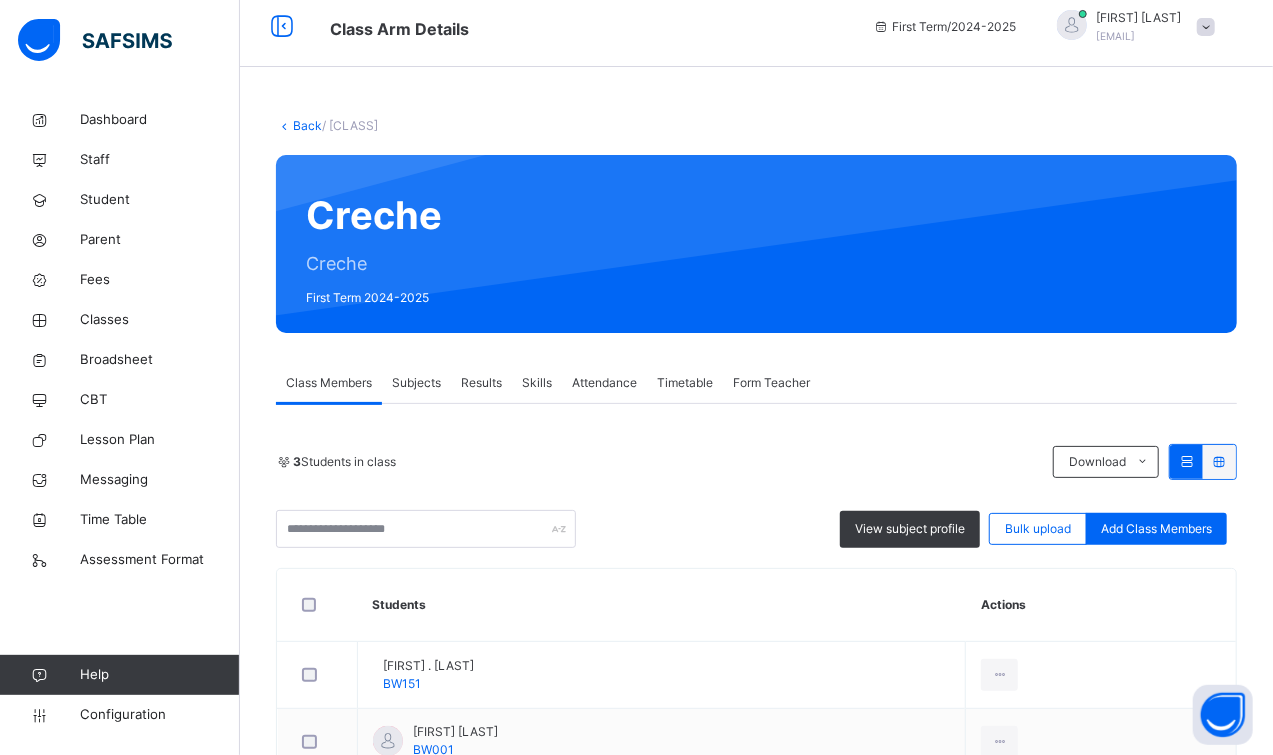 scroll, scrollTop: 0, scrollLeft: 0, axis: both 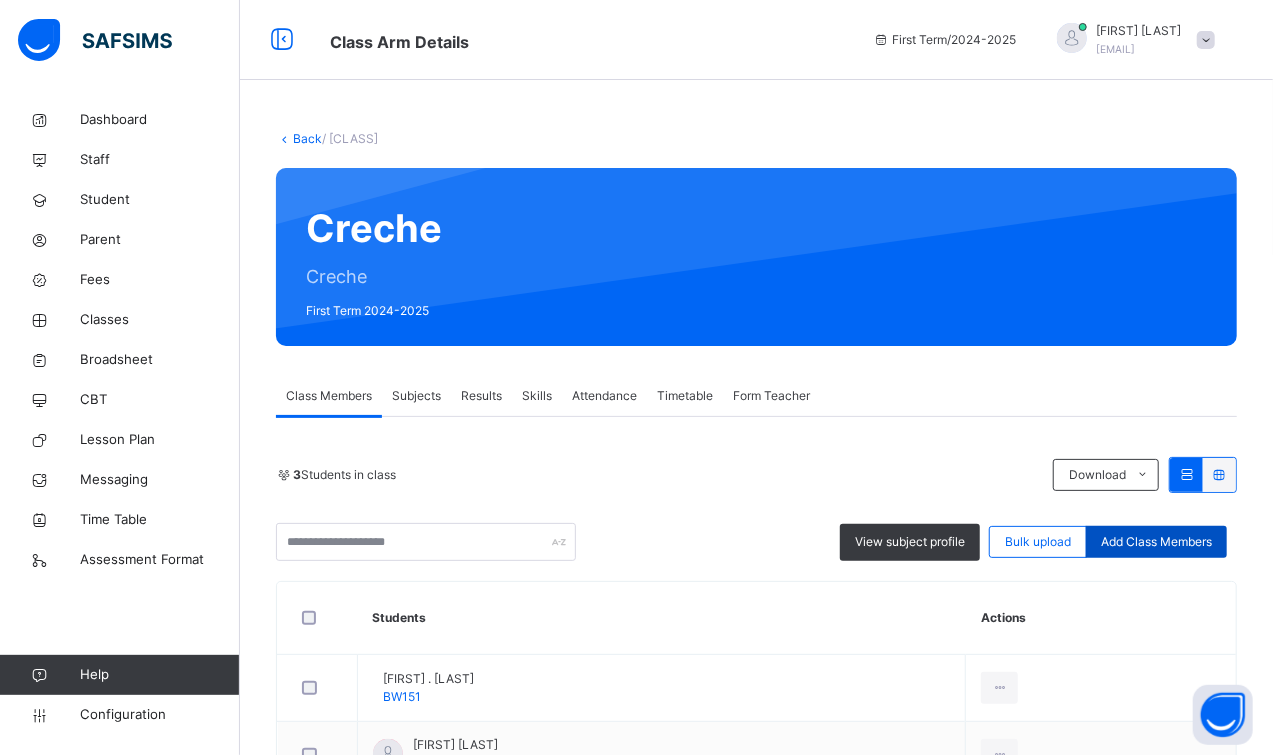 click on "Add Class Members" at bounding box center [1156, 542] 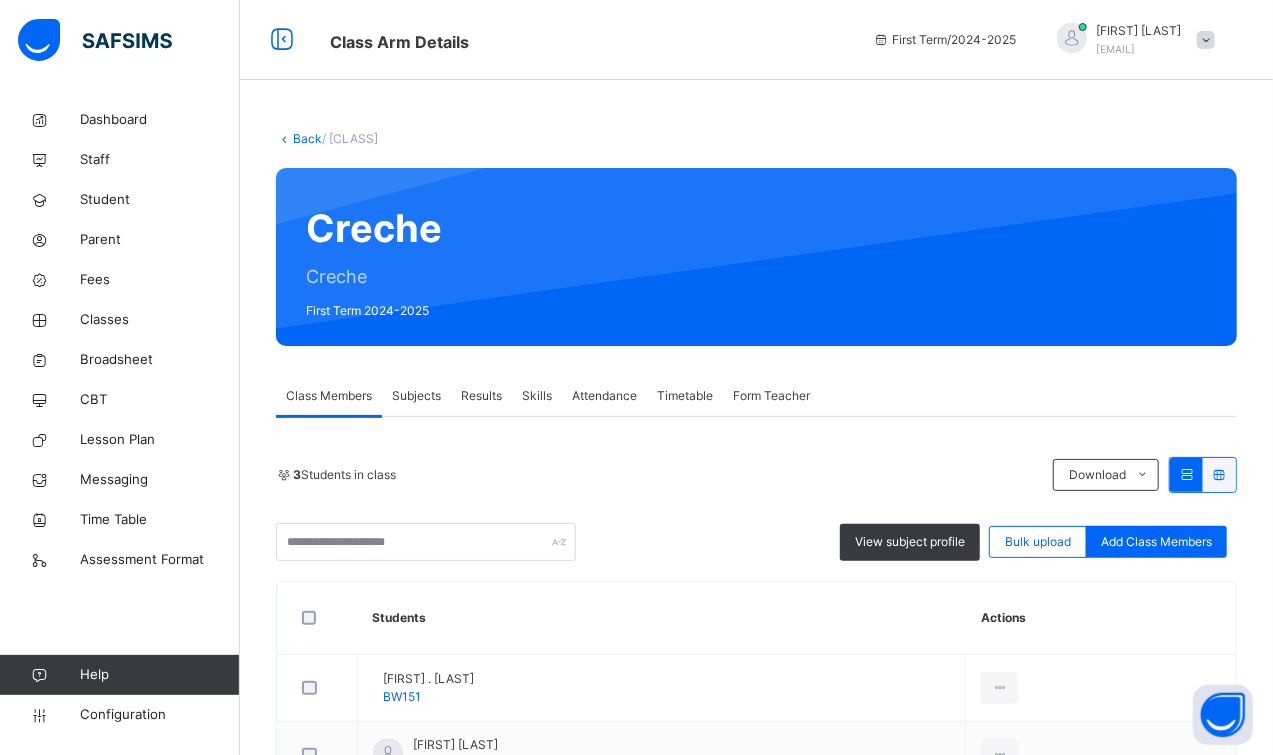 click at bounding box center (785, 1121) 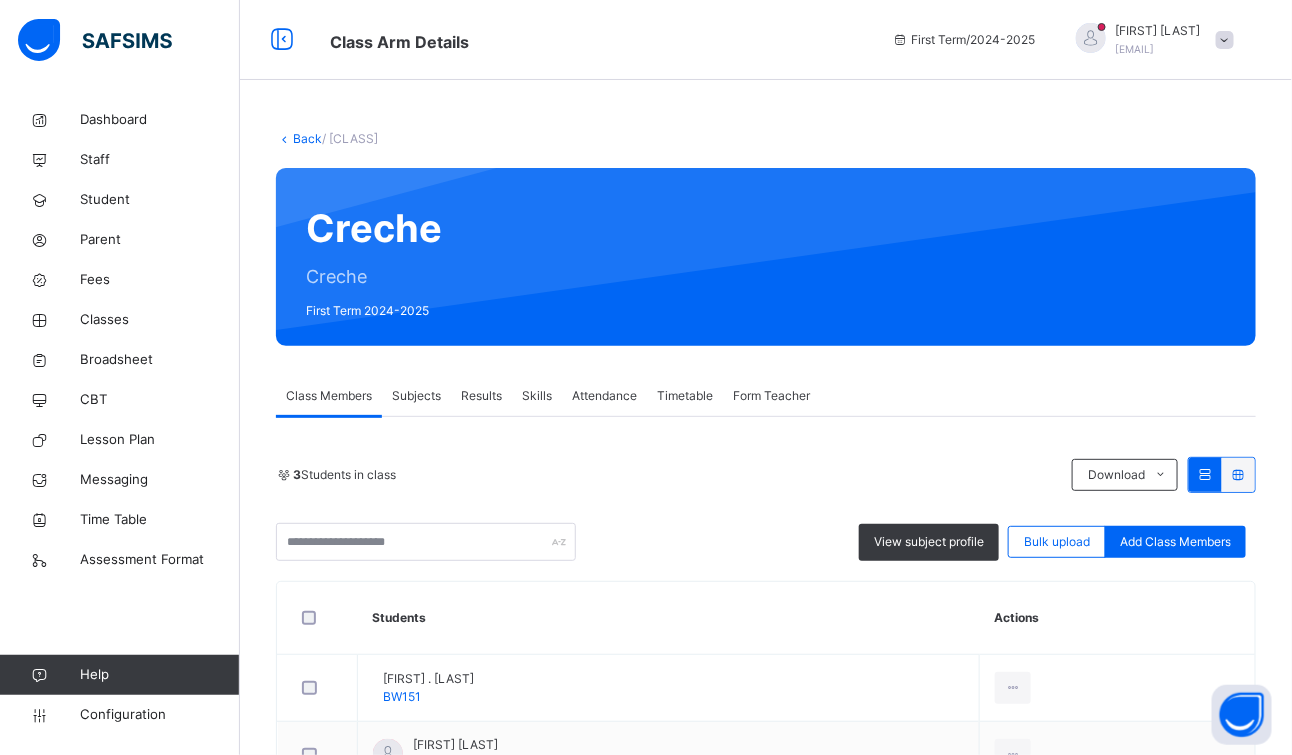 click on "****" at bounding box center [793, 1121] 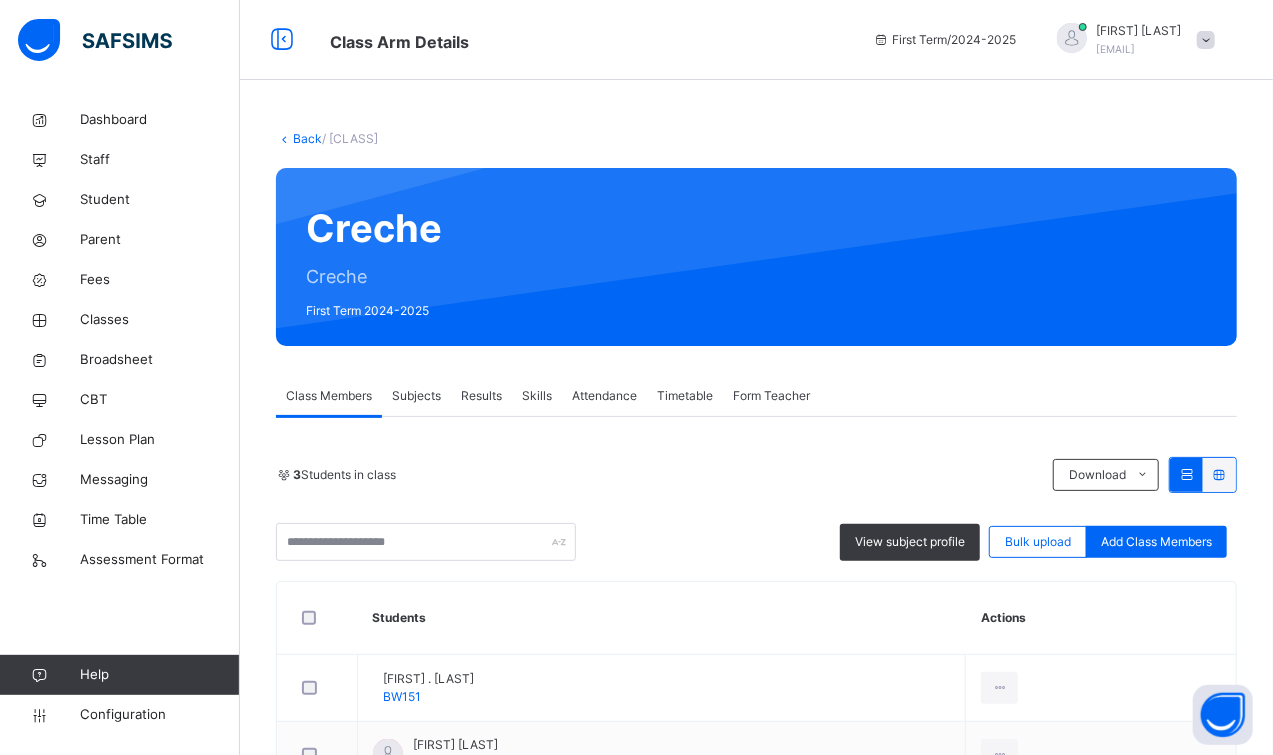 type on "*" 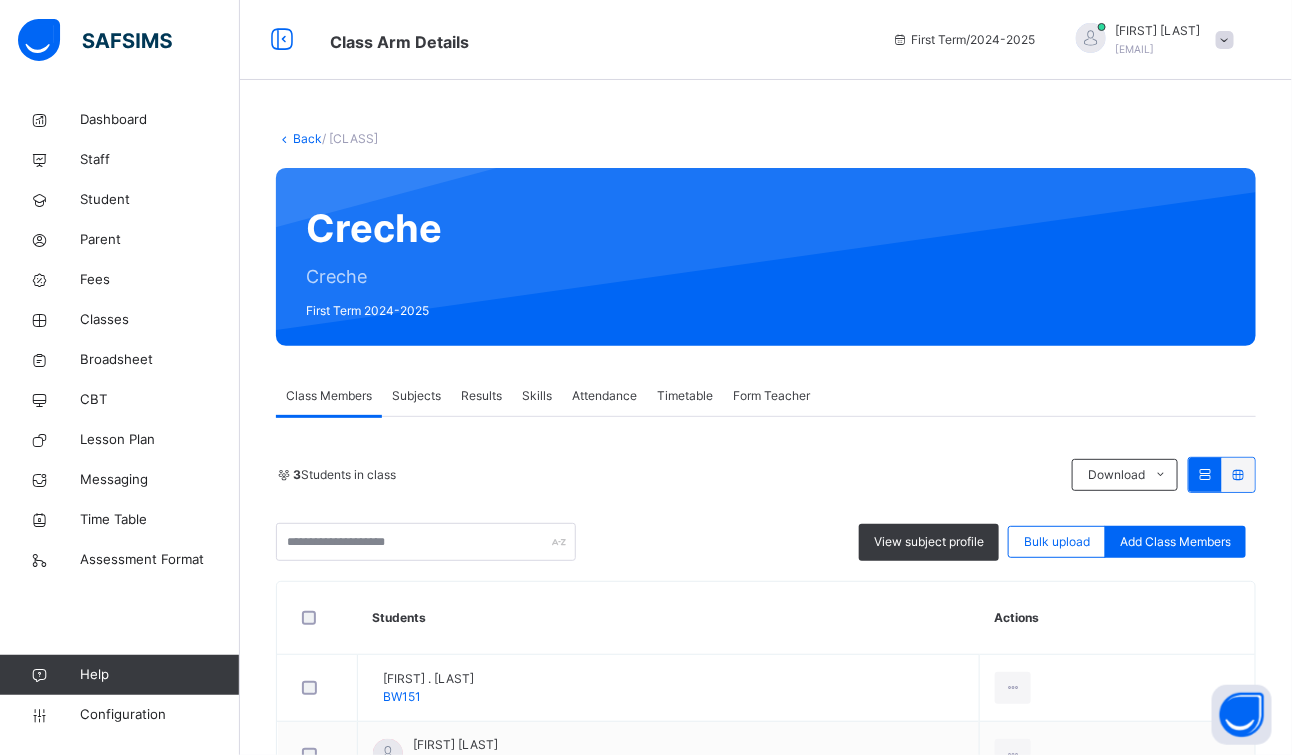 click on "Save" at bounding box center [1250, 1511] 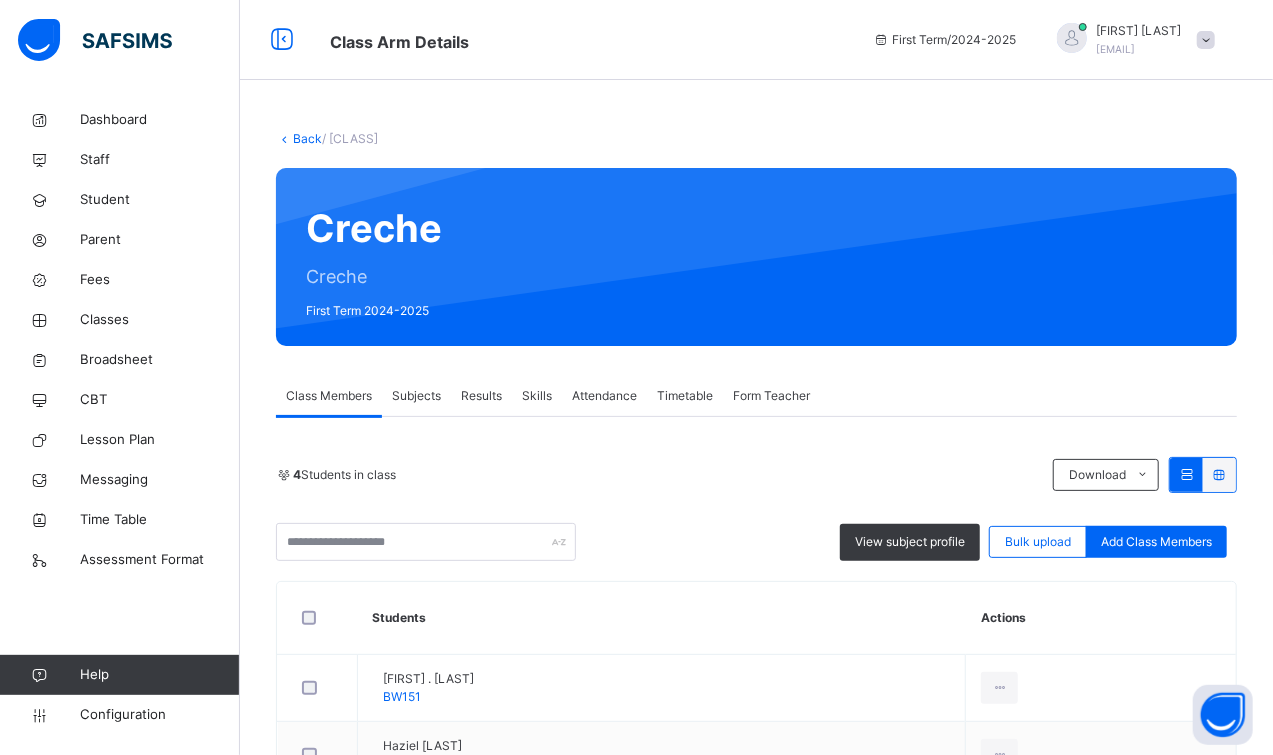 click on "Subjects" at bounding box center (416, 396) 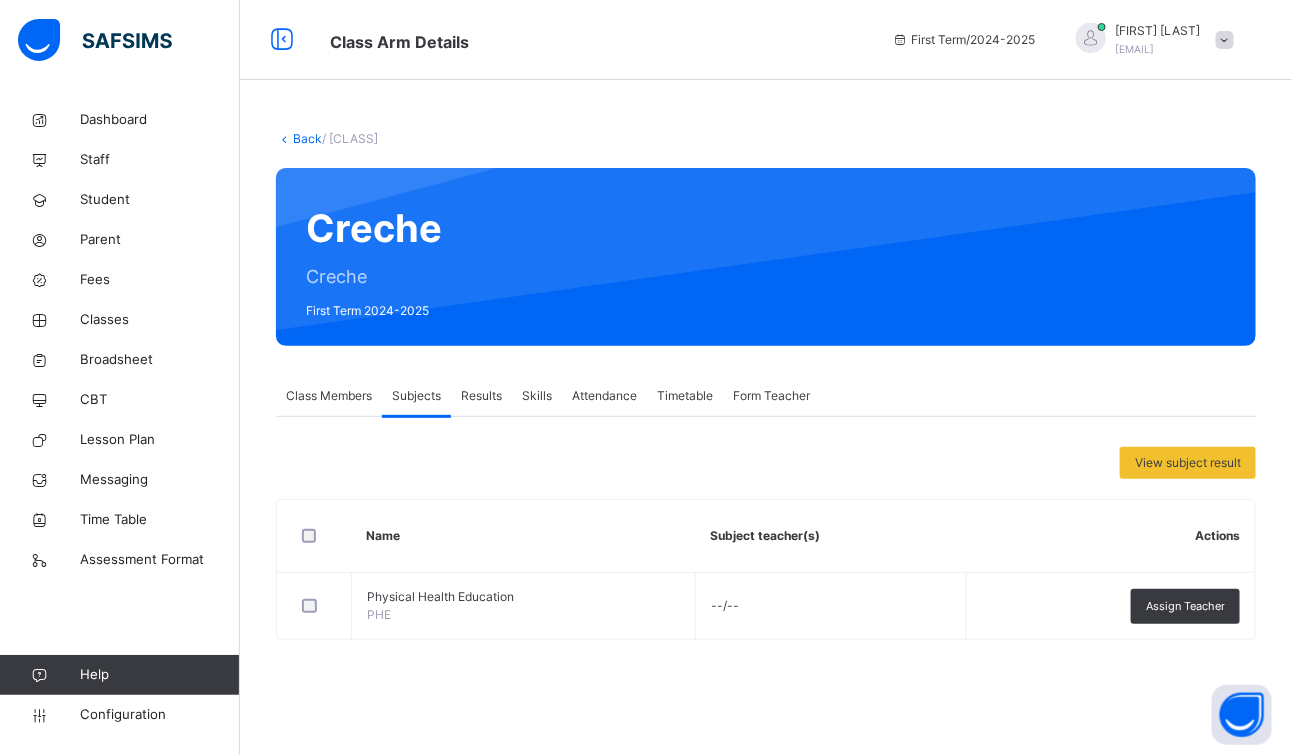 click on "Back  / Creche . Creche  Creche First Term 2024-2025 Class Members Subjects Results Skills Attendance Timetable Form Teacher Subjects More Options   4  Students in class Download Pdf Report Excel Report View subject profile Bulk upload Add Class Members Beckwin International Date: 5th Aug 2025, 3:10:22 pm Class Members Class:  Creche . Total no. of Students:  4 Term:  First Term Session:  2024-2025 S/NO Admission No. Last Name First Name Other Name 1 BW151  Onyegbula Chinweotutu . 2 BW002 Gowok Haziel  3 BW001 Nathan Nenpan  4 BW018 Victor Veena Pirbyen Students Actions Chinweotutu .   Onyegbula BW151 View Profile Remove from Class Transfer Student Haziel   Gowok BW002 View Profile Remove from Class Transfer Student Nenpan   Nathan BW001 View Profile Remove from Class Transfer Student Veena Pirbyen Victor BW018 View Profile Remove from Class Transfer Student × Add Student Students Without Class   Customers There are currently no records. Cancel Save × Remove Student From Class This action would delete" at bounding box center [766, 395] 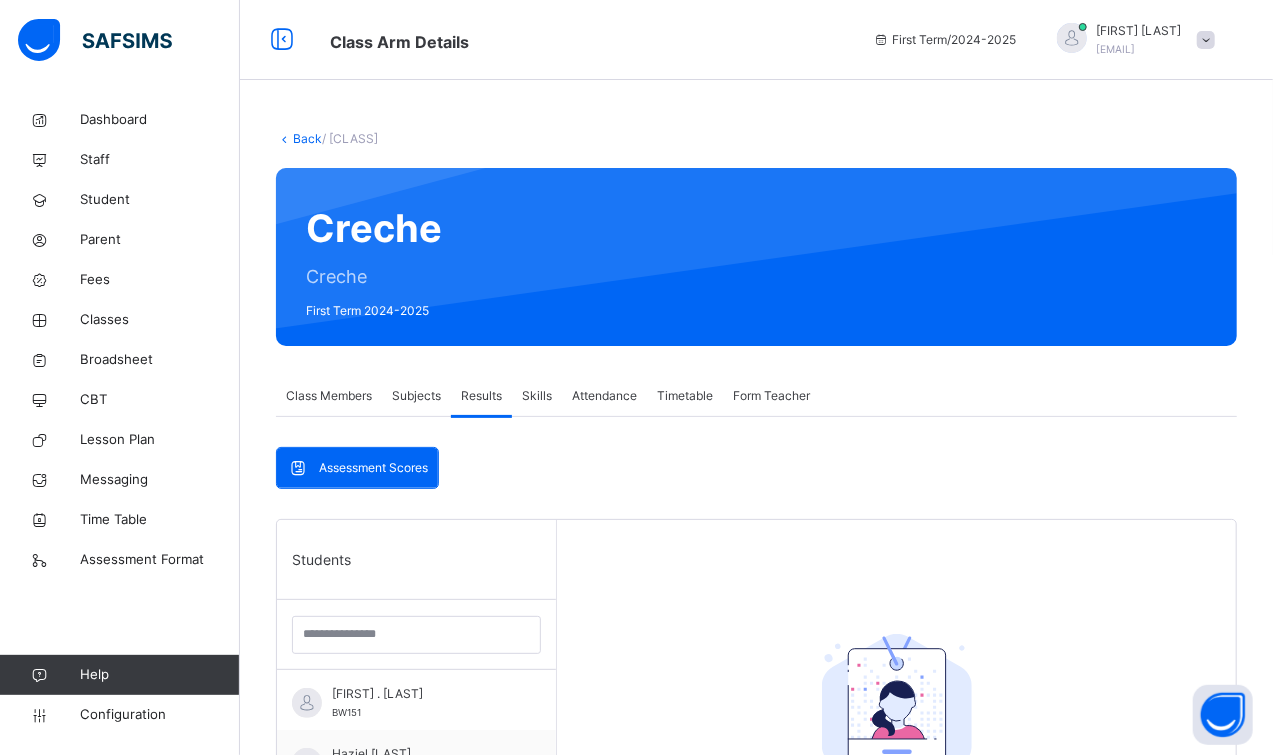 click on "Skills" at bounding box center (537, 396) 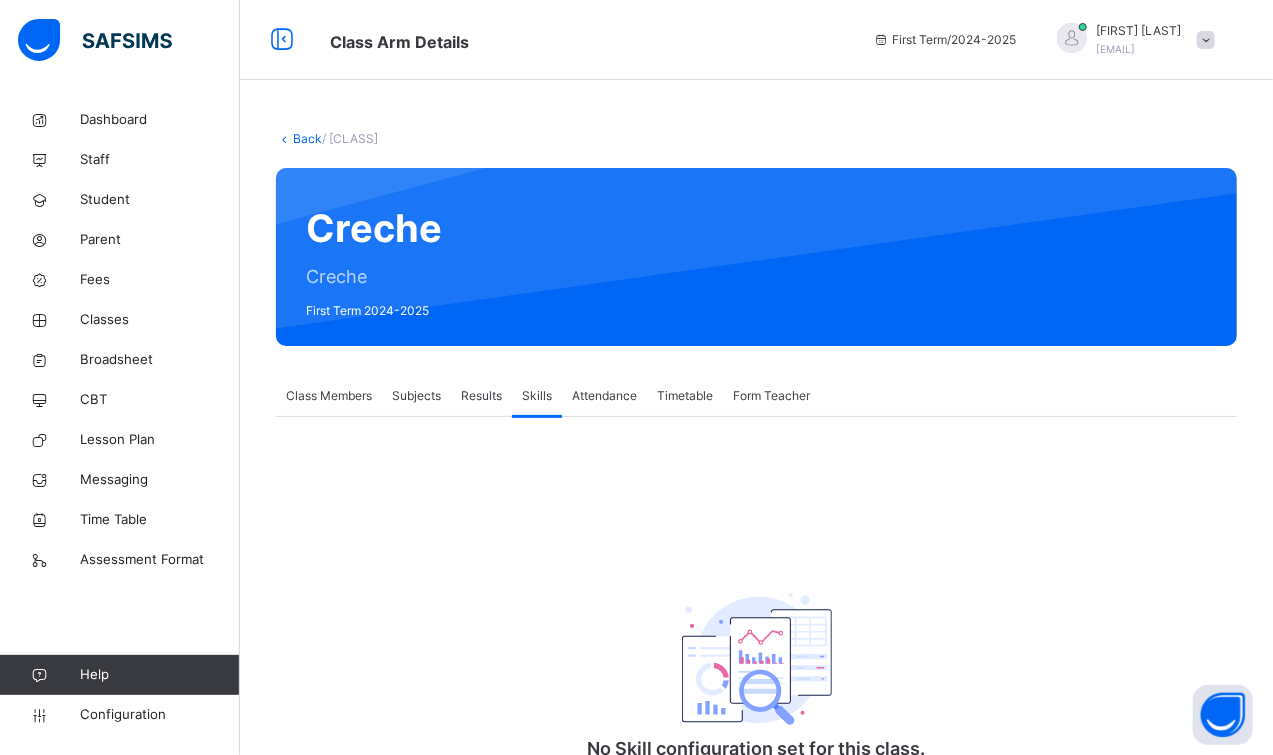 click on "Attendance" at bounding box center [604, 396] 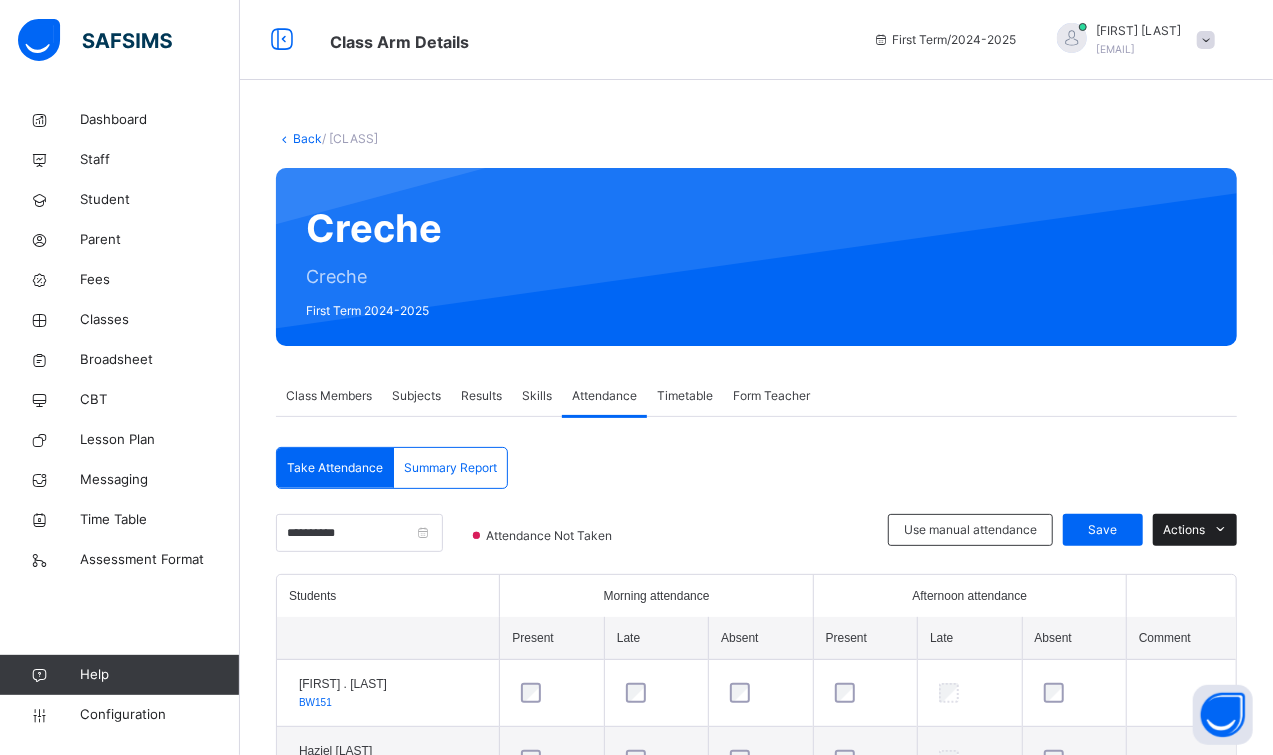 click on "Actions" at bounding box center (1184, 530) 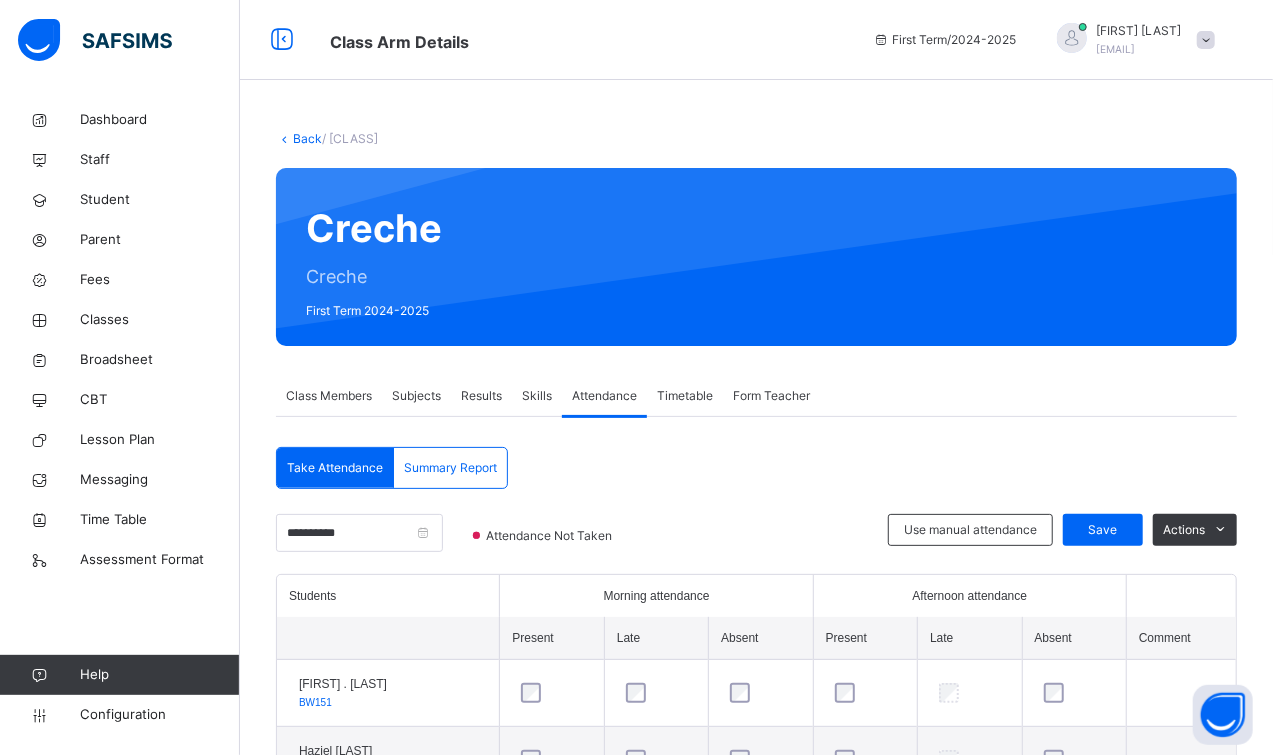 click on "Class Members" at bounding box center (329, 396) 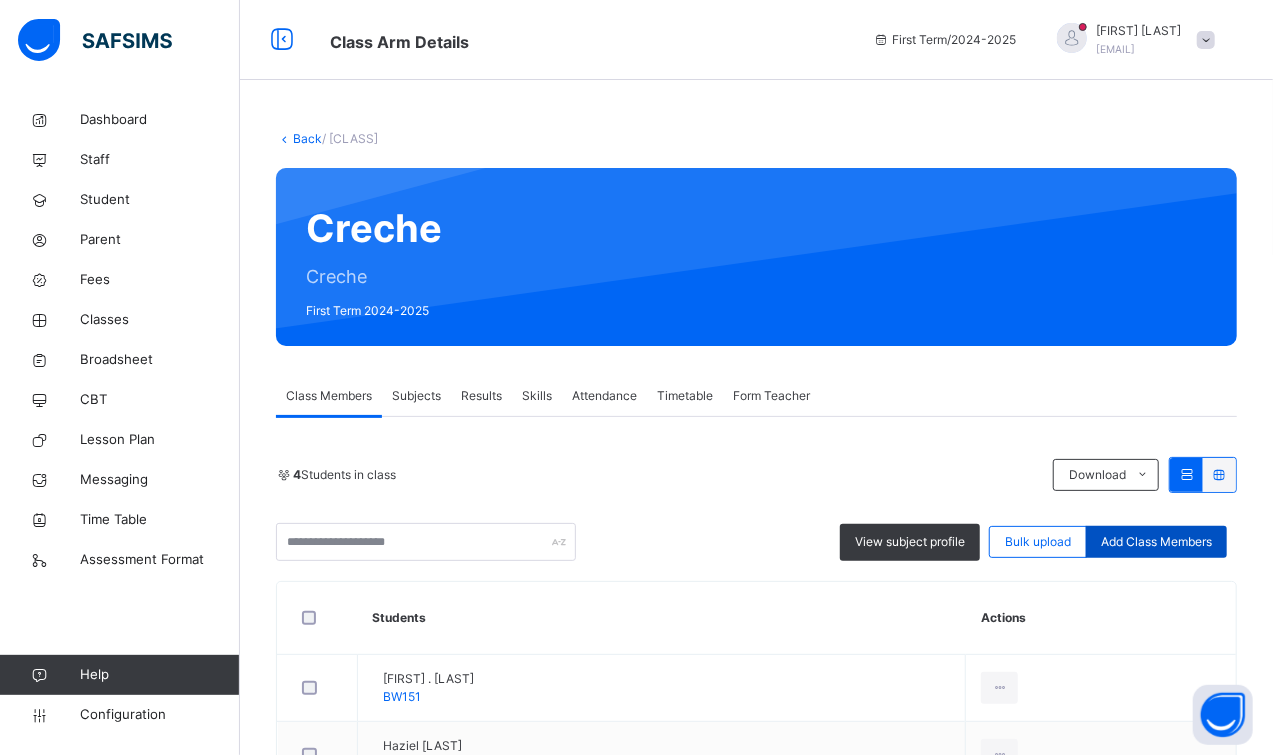 click on "Add Class Members" at bounding box center (1156, 542) 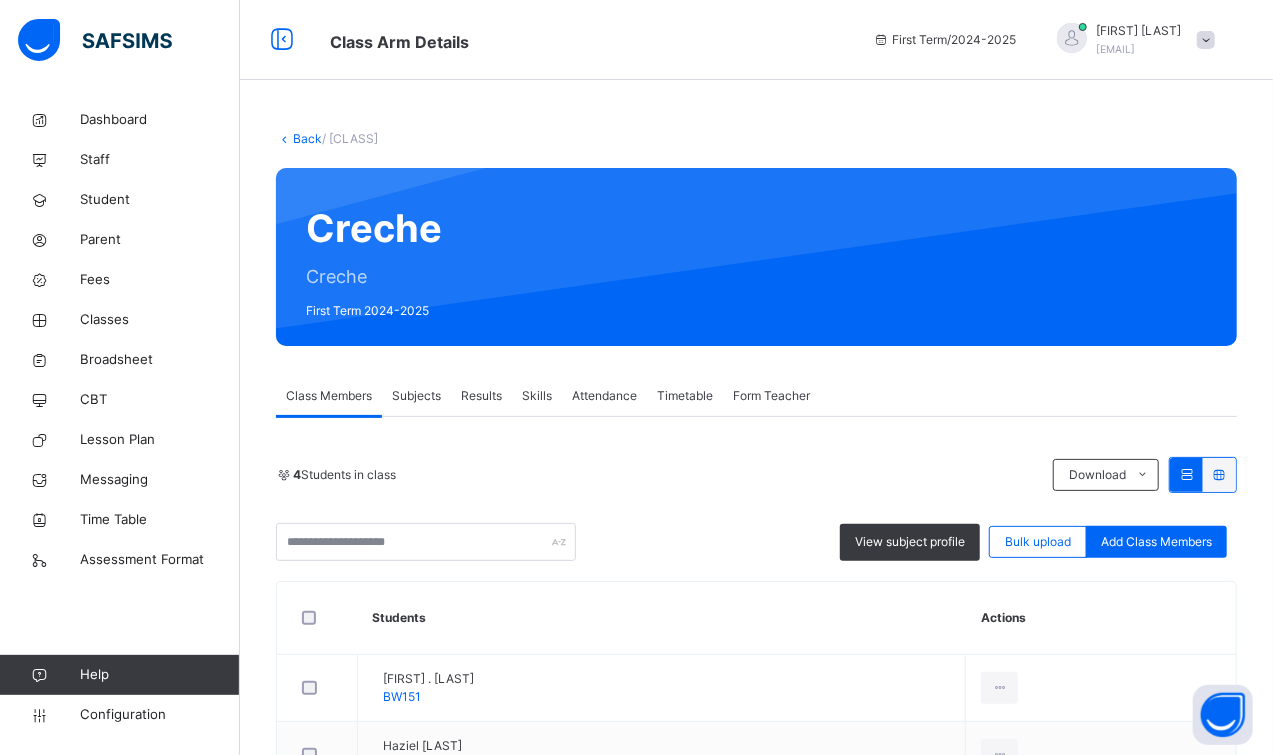 click at bounding box center [785, 1188] 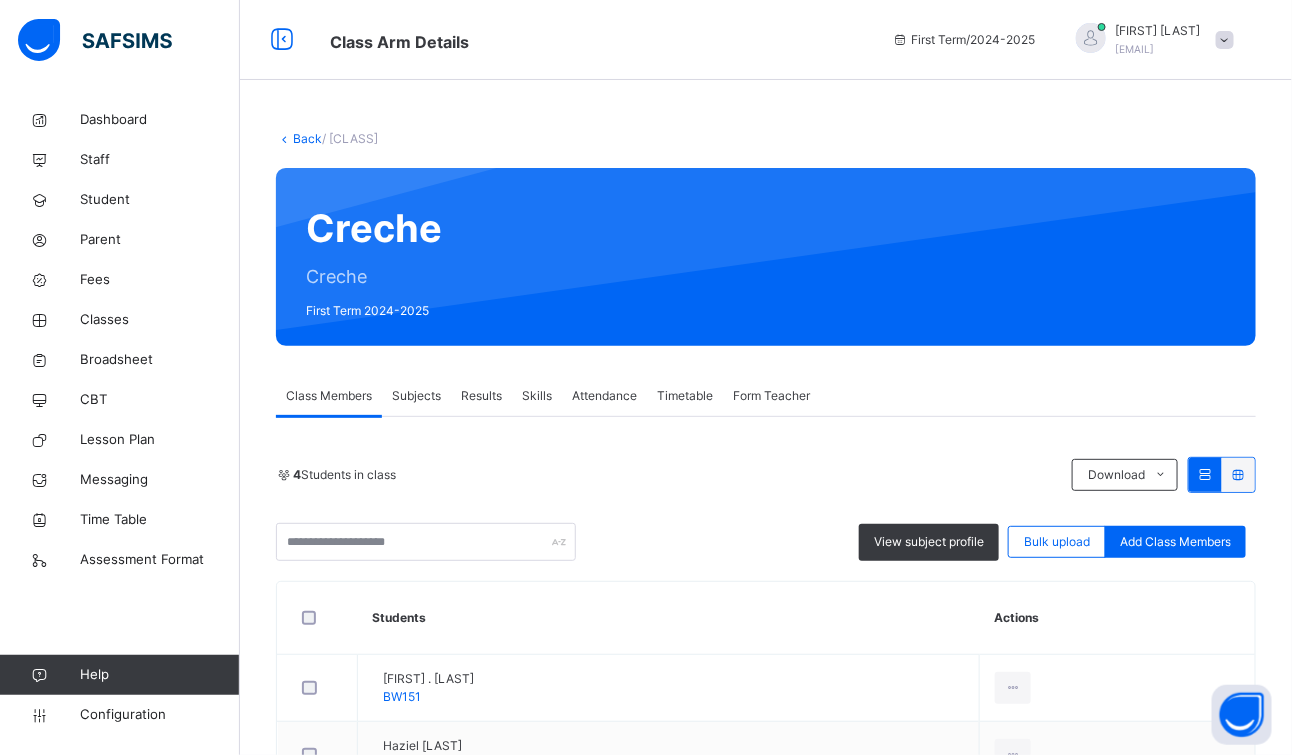 click on "Save" at bounding box center [1250, 1578] 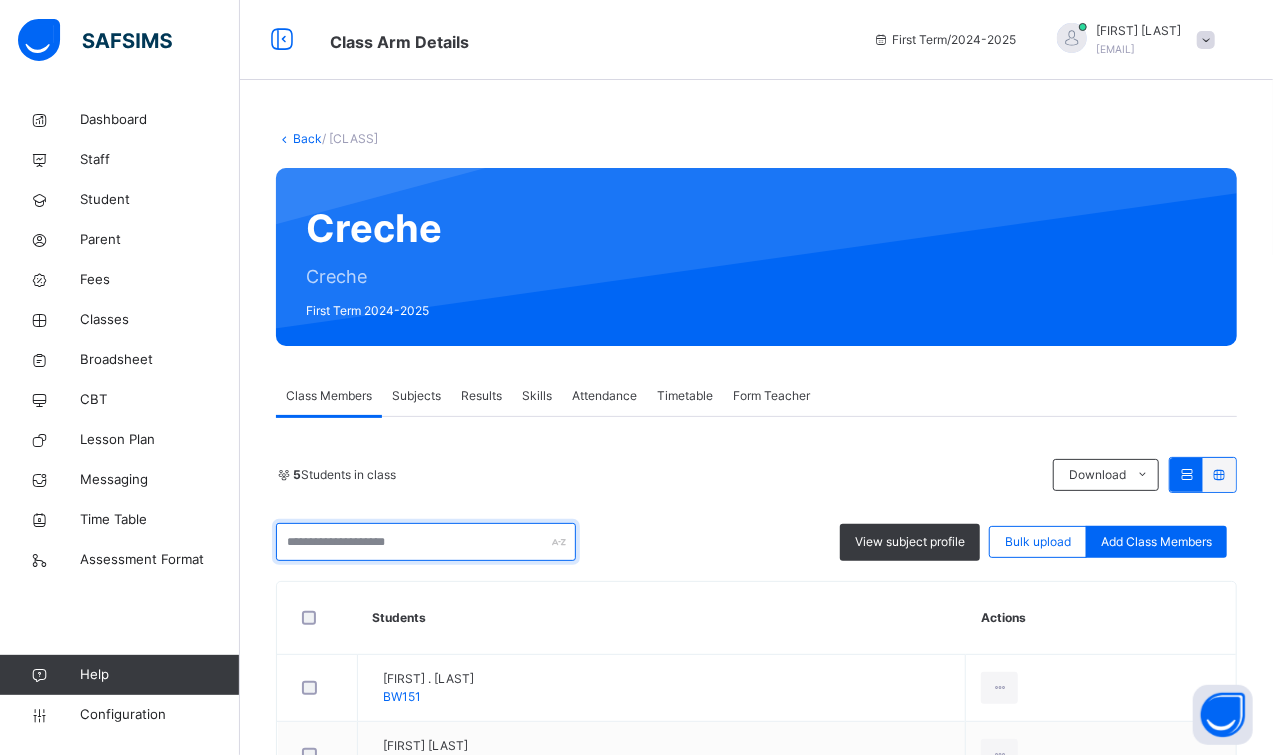 click at bounding box center (426, 542) 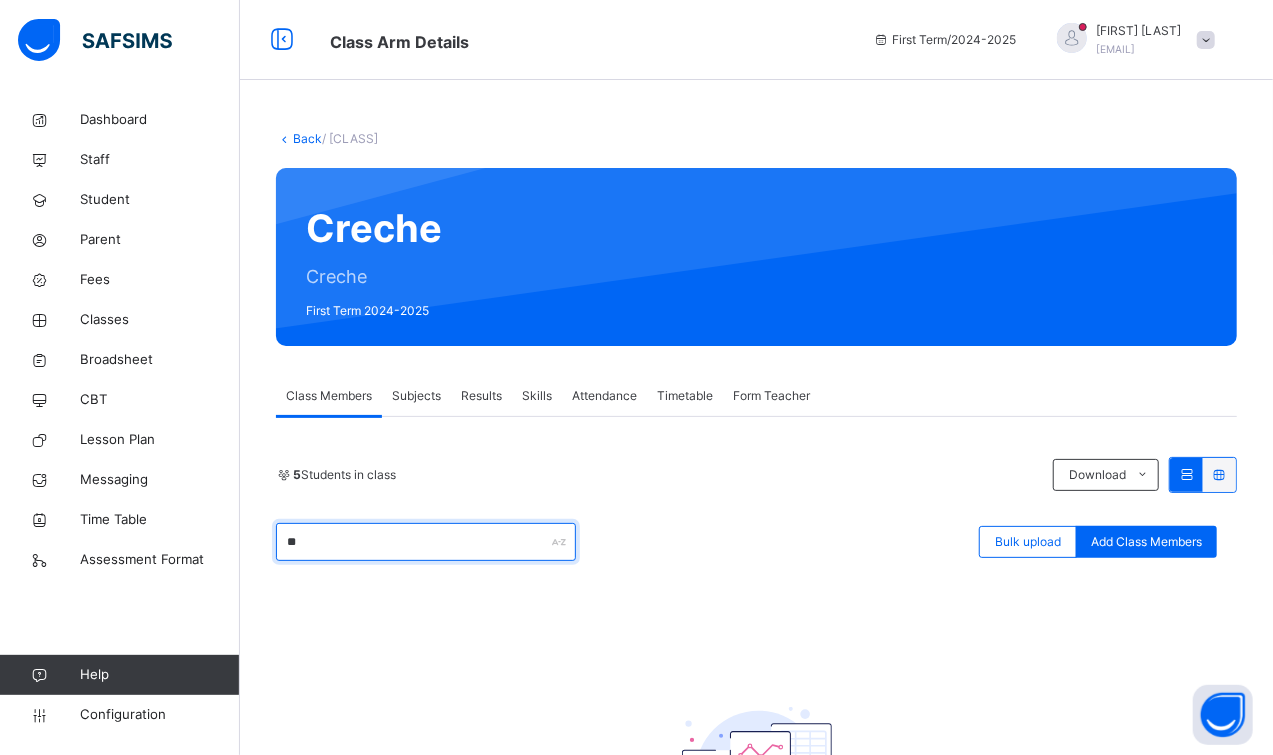 type on "*" 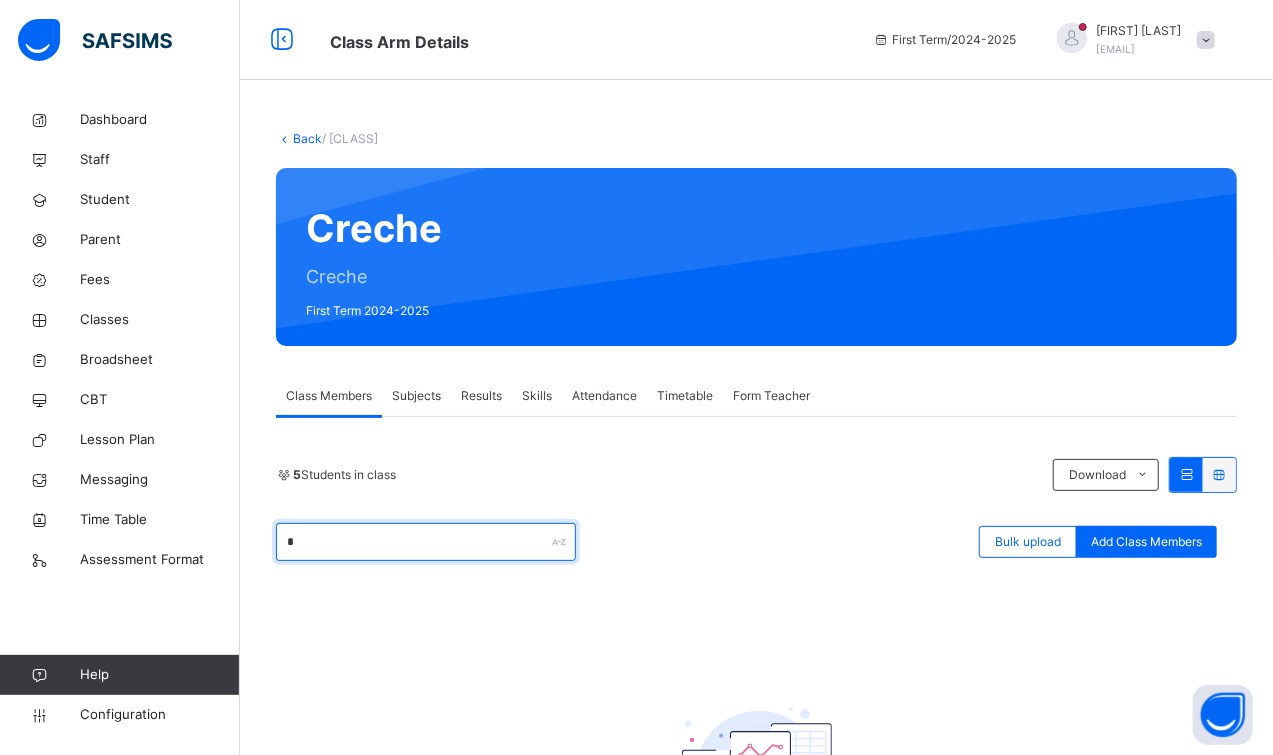 type 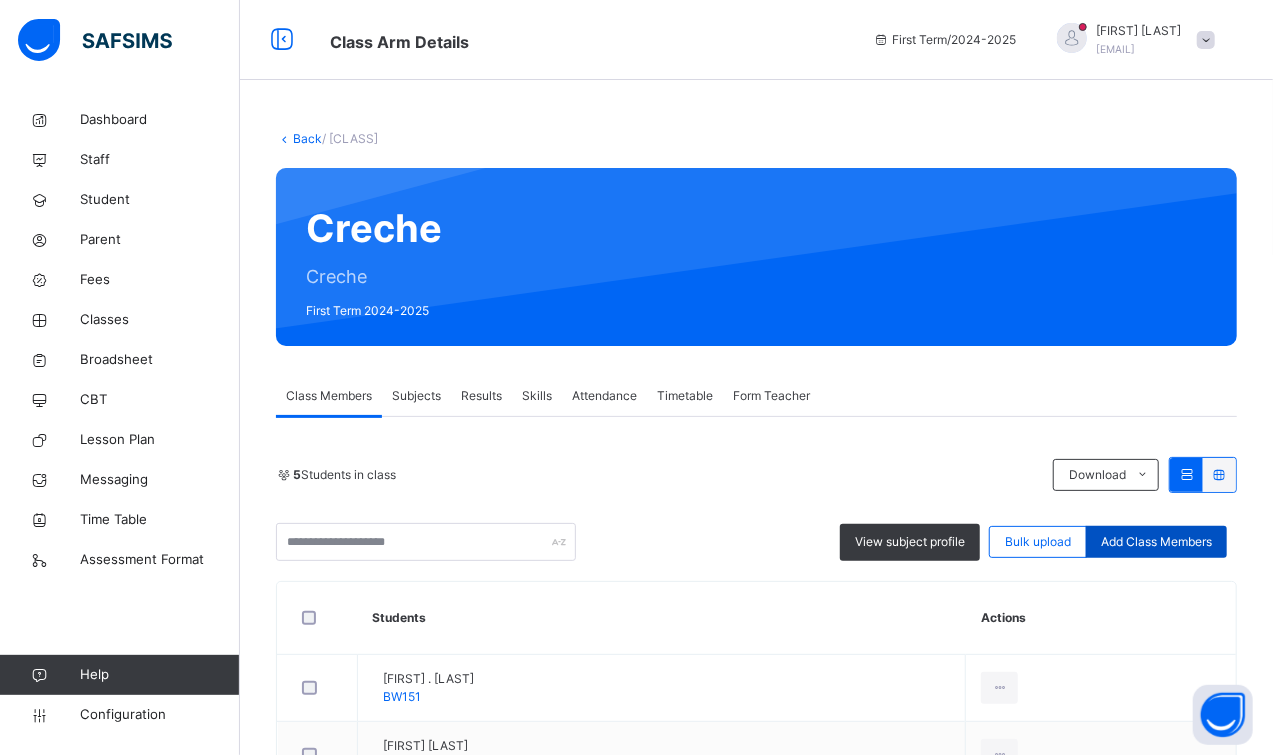 click on "Add Class Members" at bounding box center (1156, 542) 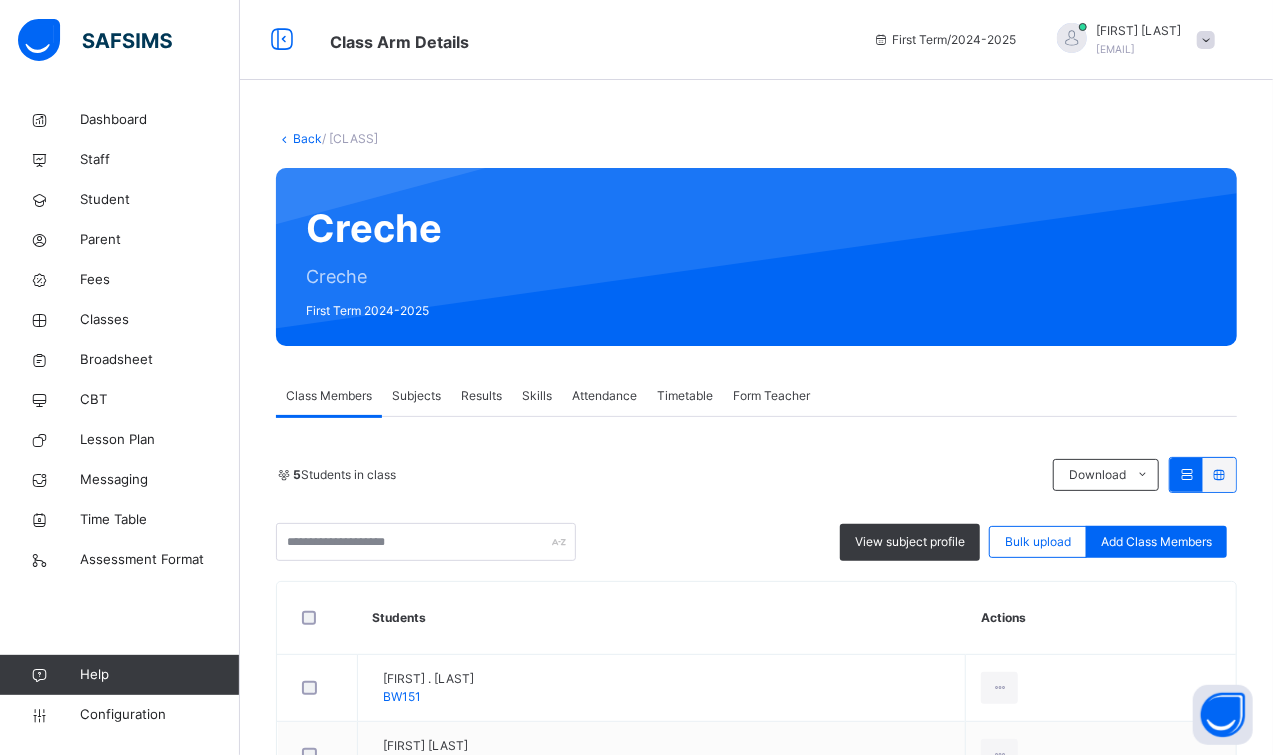 click at bounding box center [785, 1255] 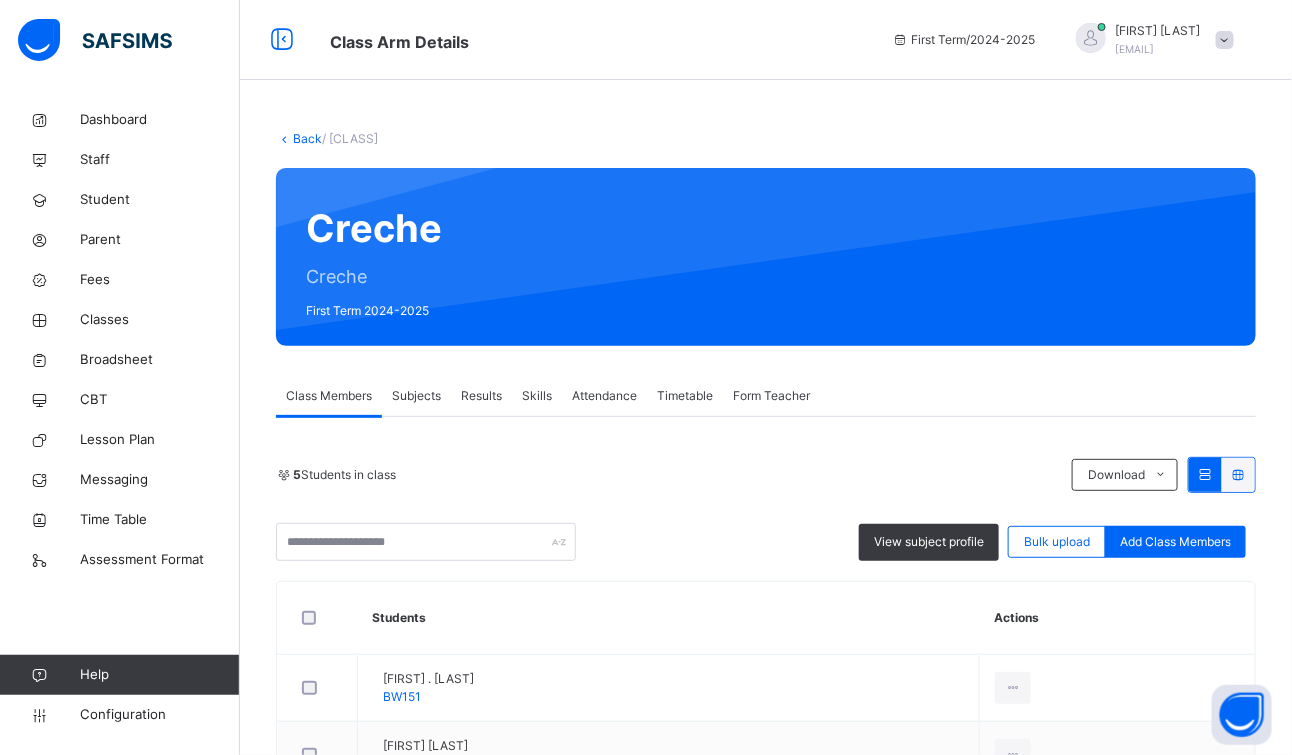 click on "Save" at bounding box center (1250, 1645) 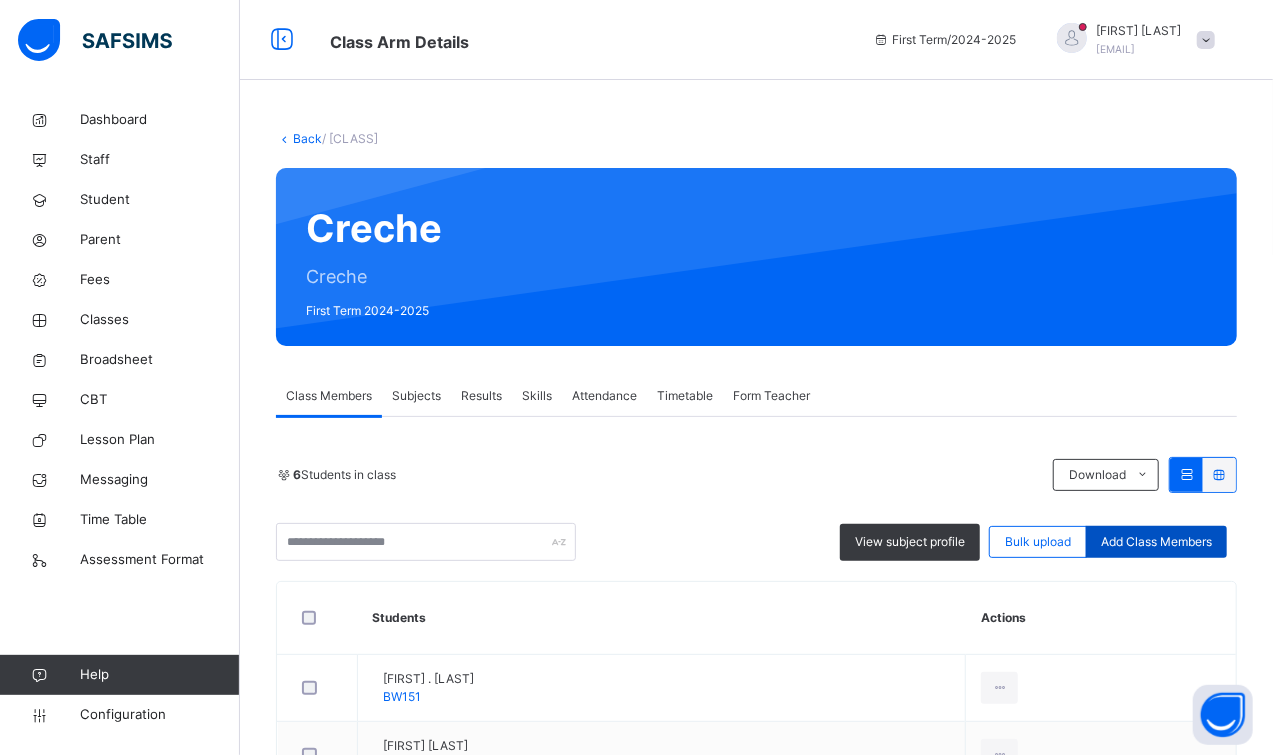 click on "Add Class Members" at bounding box center [1156, 542] 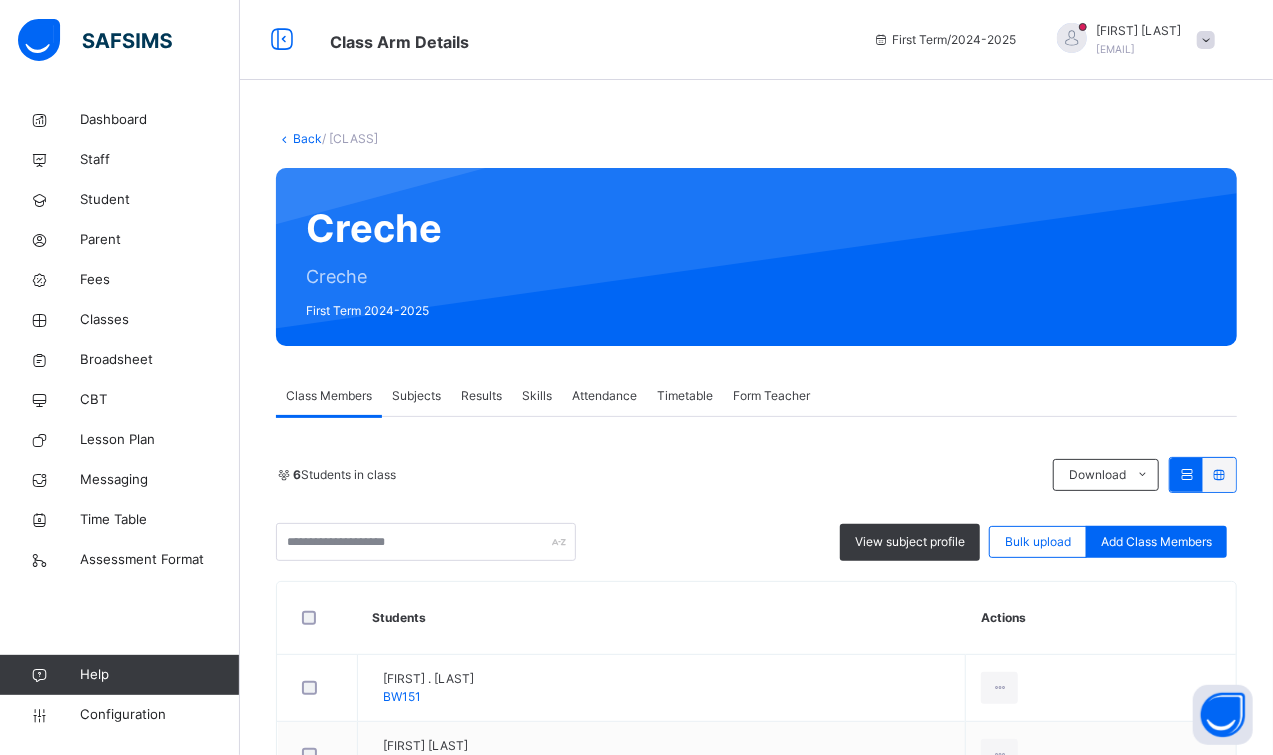 click on "2" at bounding box center (1179, 1787) 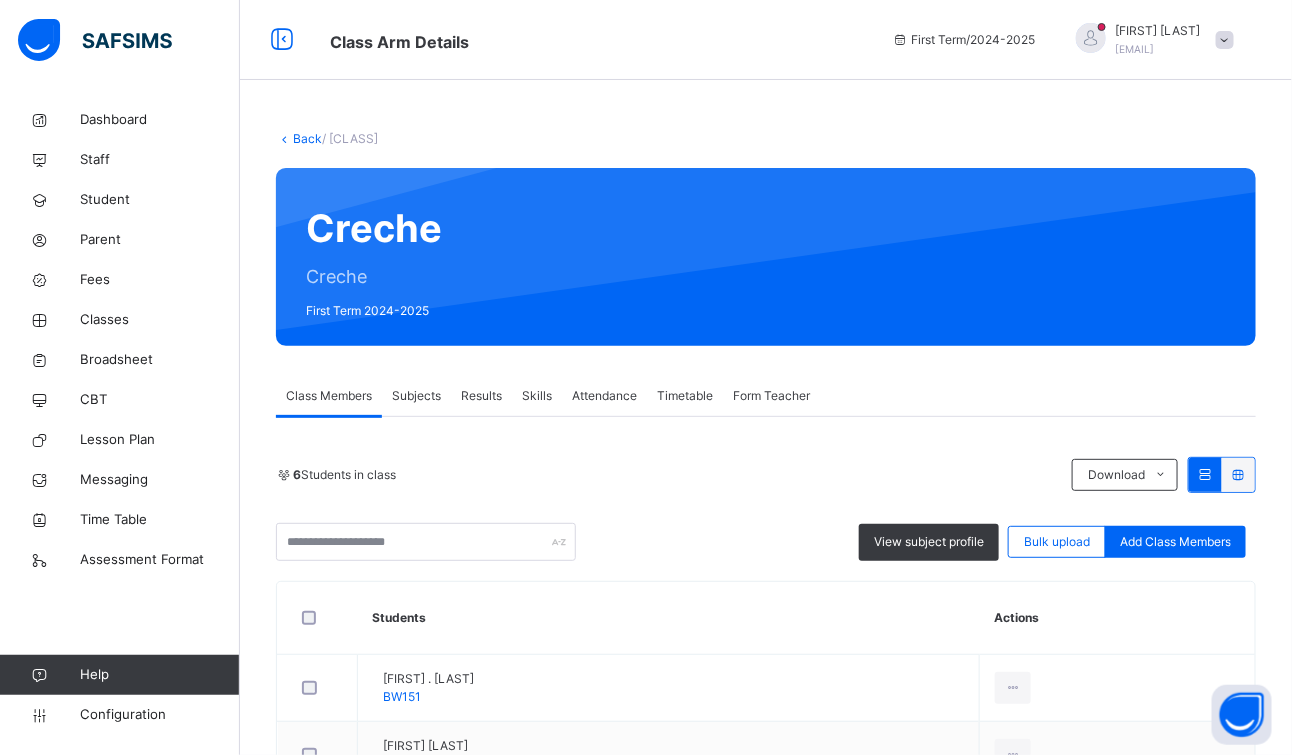 click at bounding box center [1100, 1787] 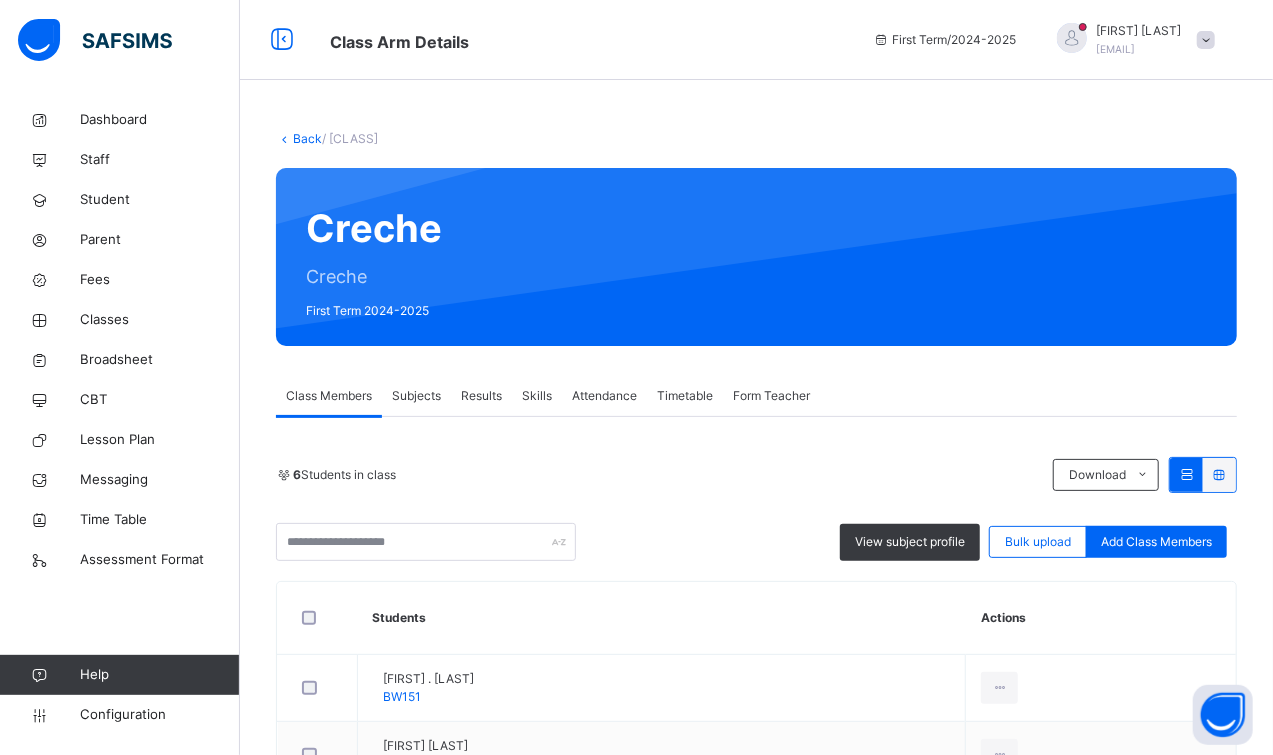 click on "Isaac  Bayo Tijesu  BW006" at bounding box center [570, 1663] 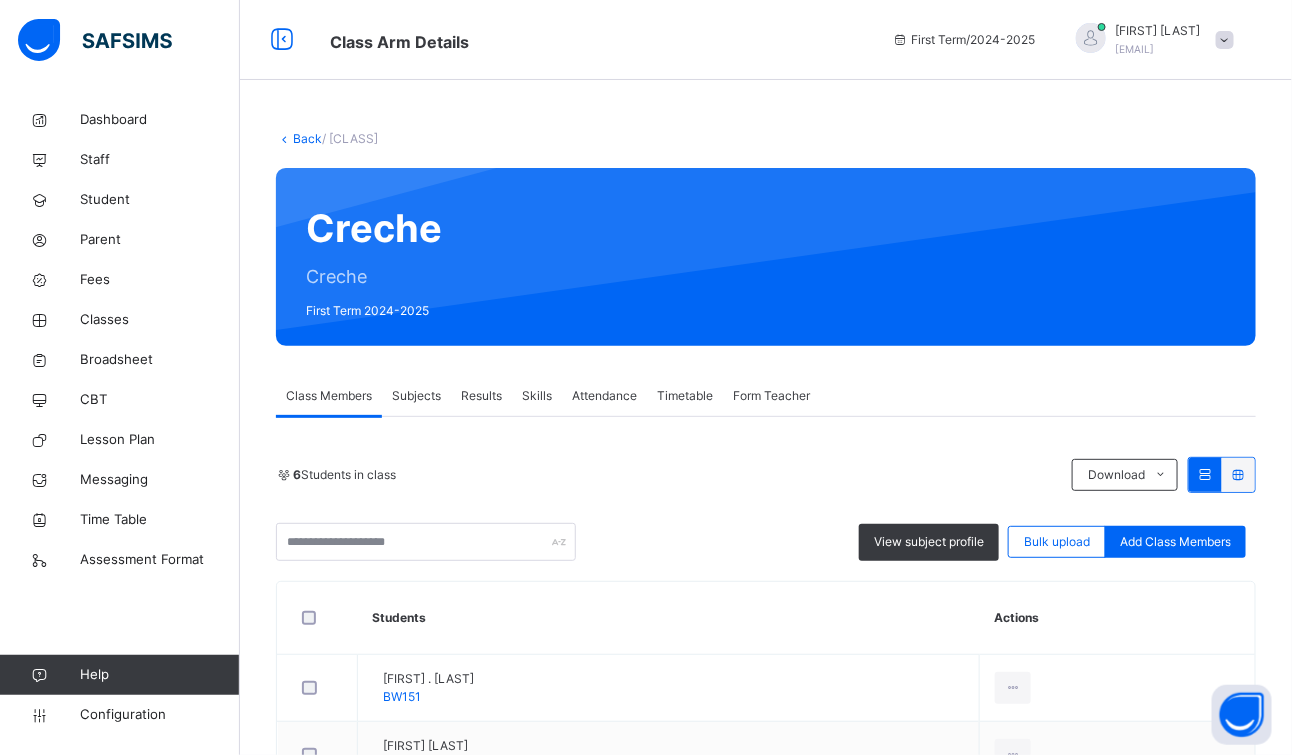 click at bounding box center (1240, 1787) 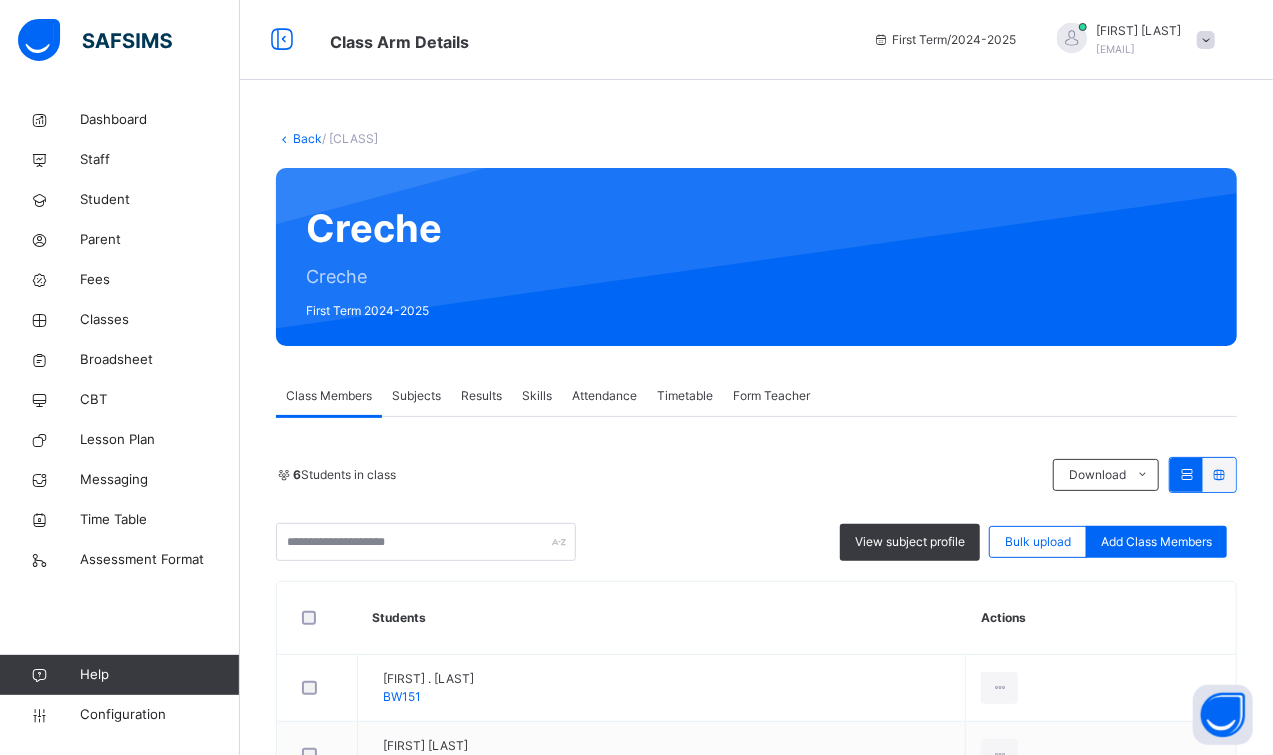 click at bounding box center [1084, 1787] 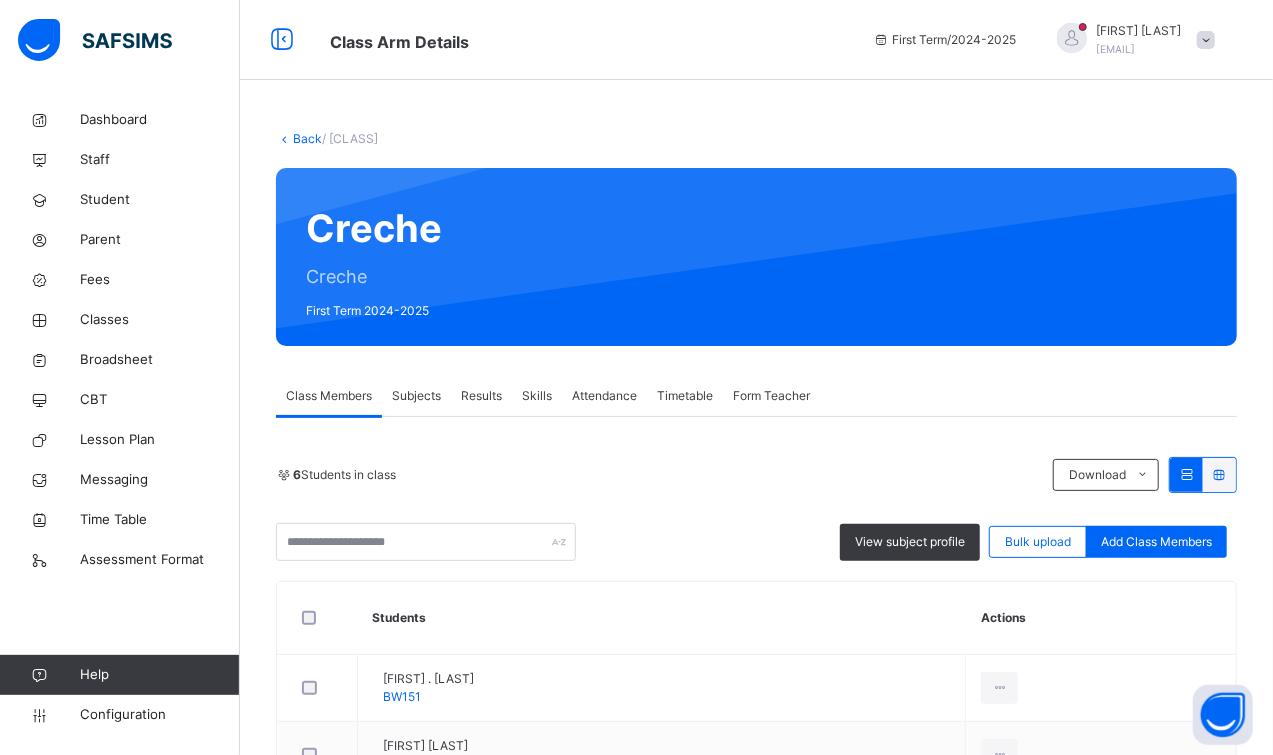 click at bounding box center [570, 1606] 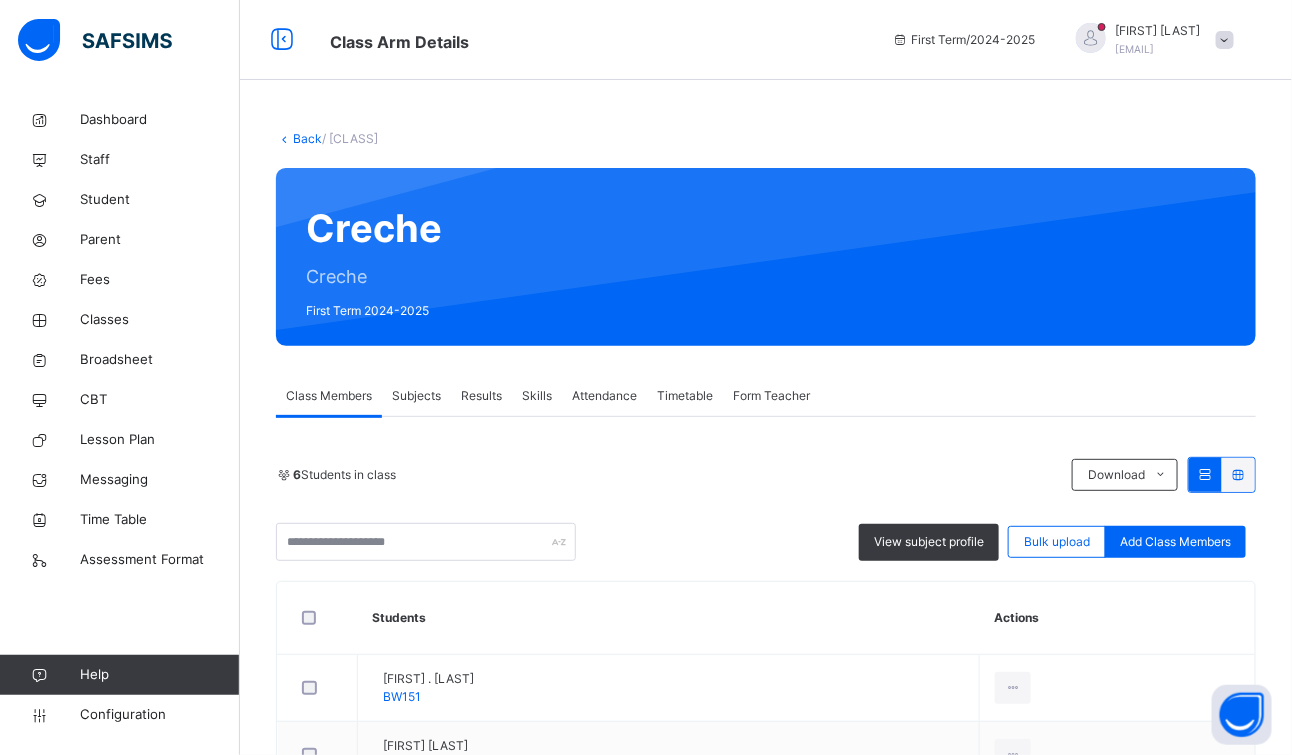 click at bounding box center [793, 1322] 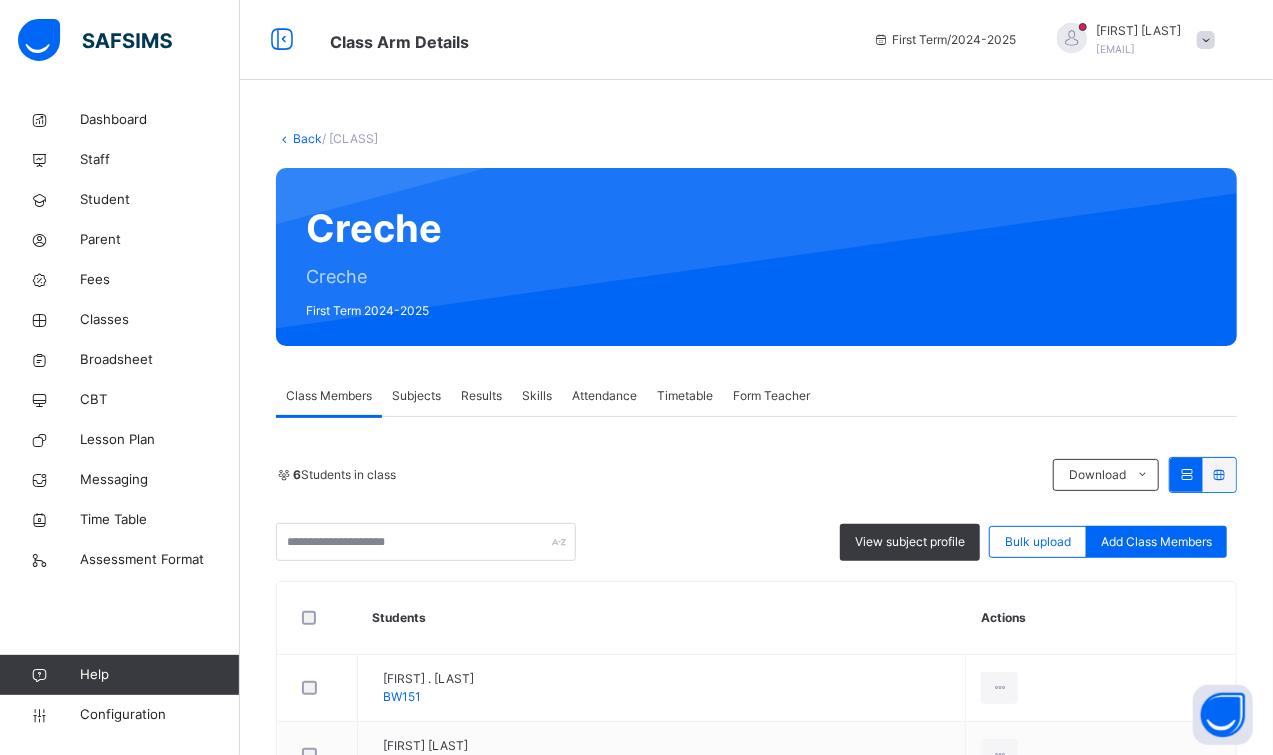 type on "****" 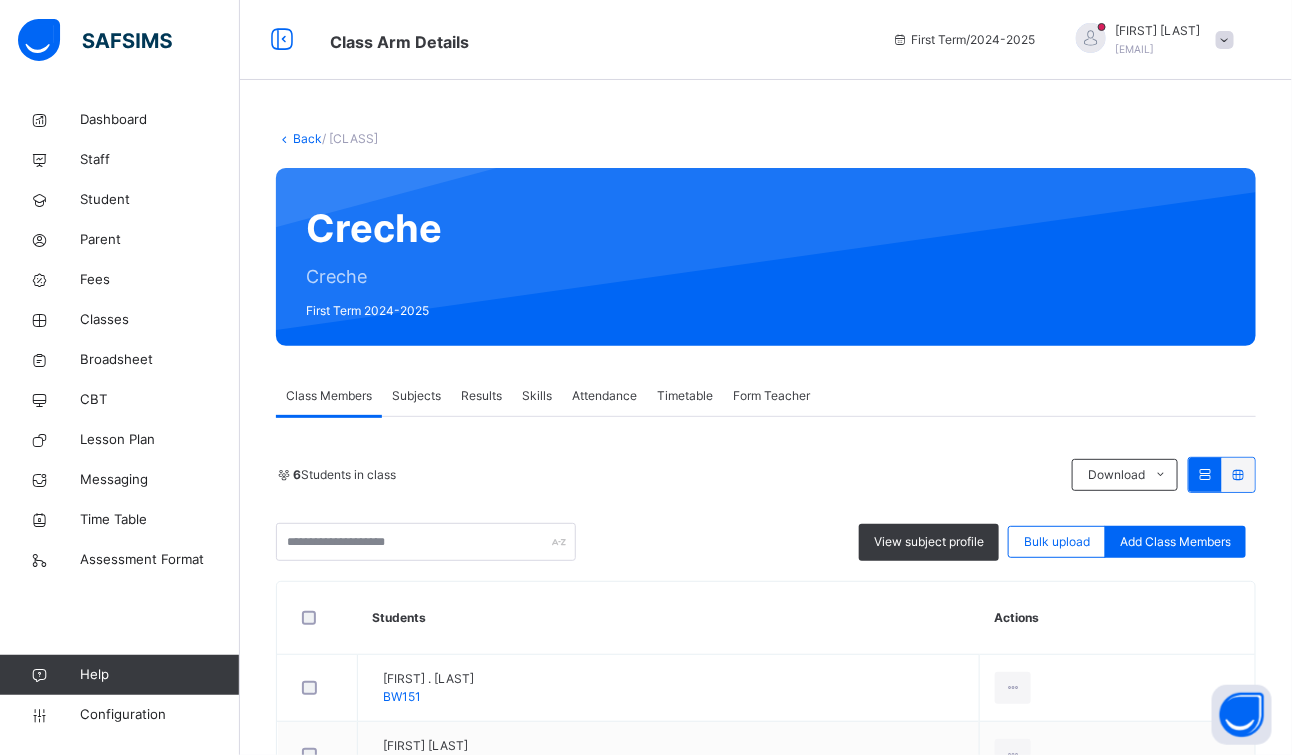 click on "Save" at bounding box center (1250, 1712) 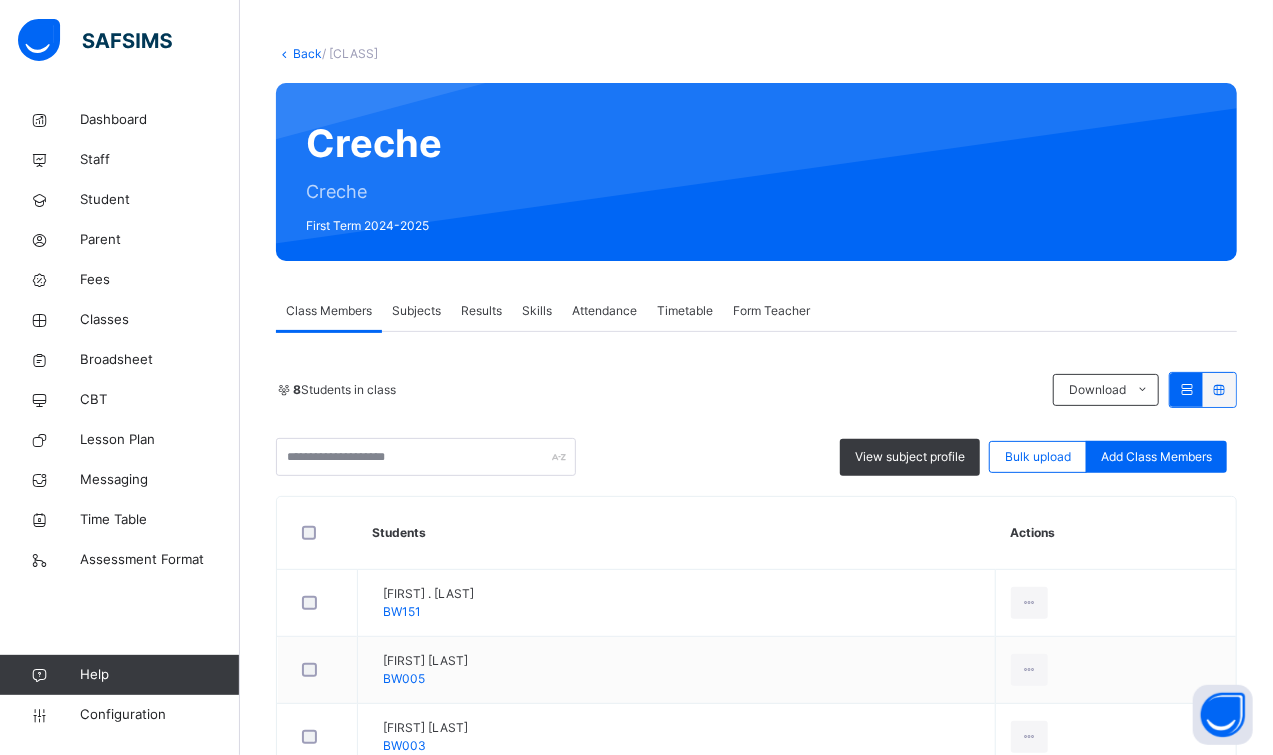 scroll, scrollTop: 0, scrollLeft: 0, axis: both 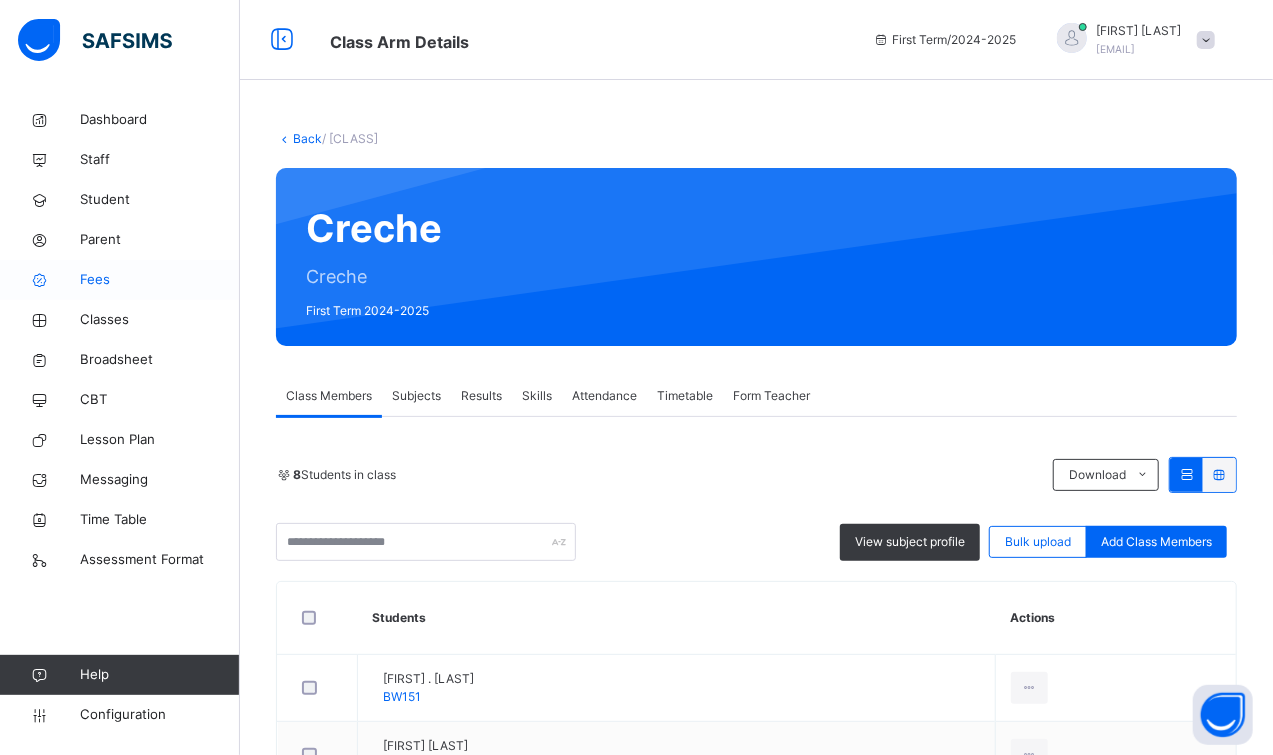 click on "Fees" at bounding box center (160, 280) 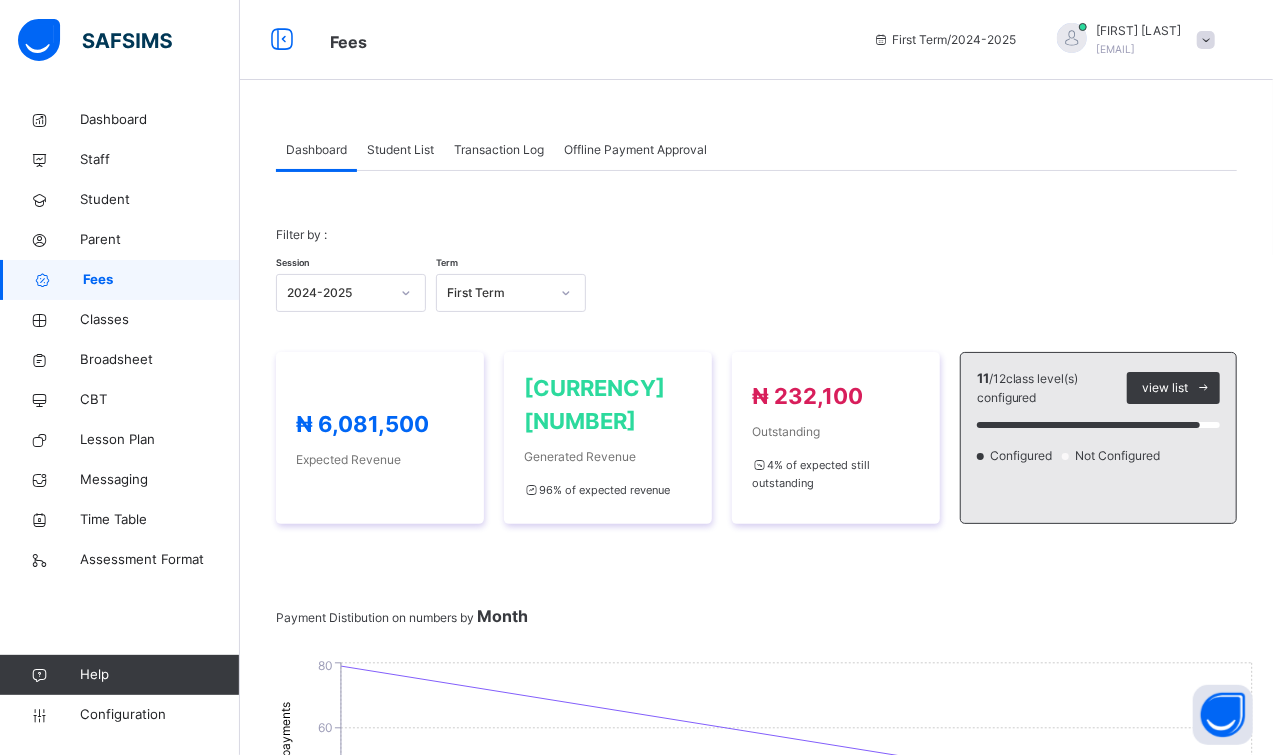 click on "Student List" at bounding box center (400, 150) 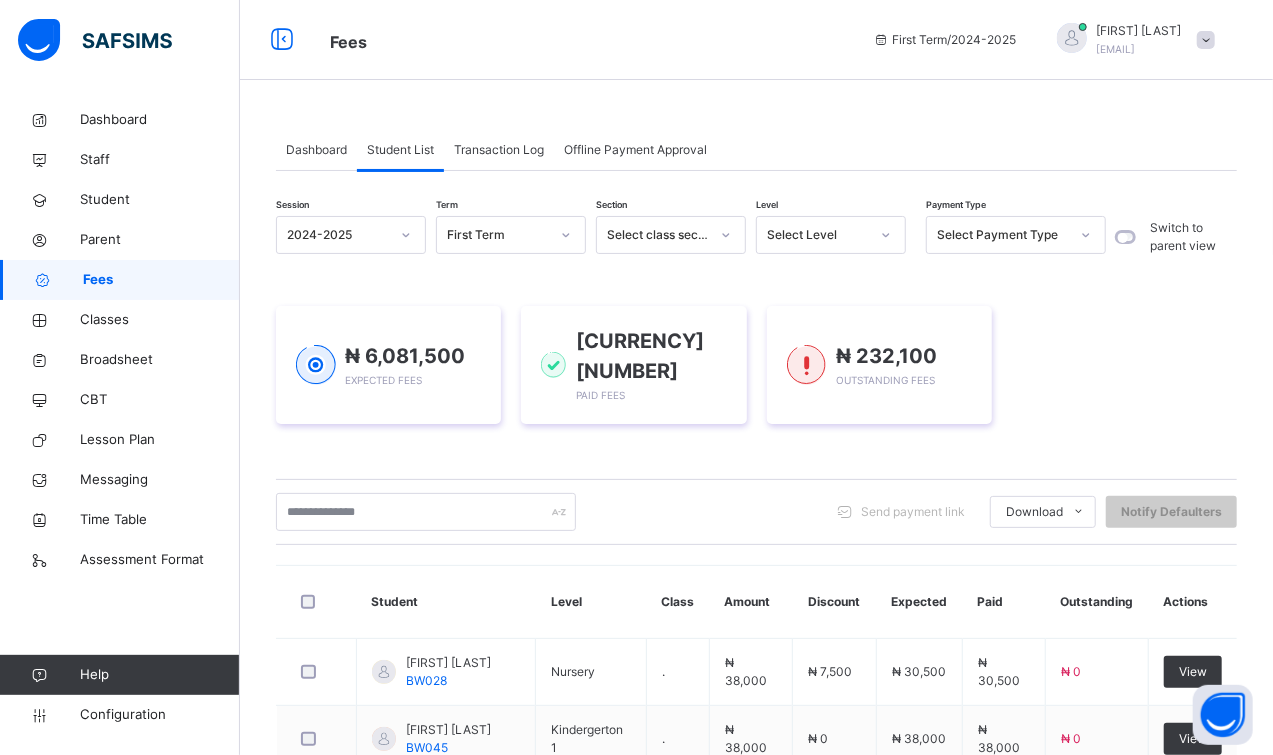 click 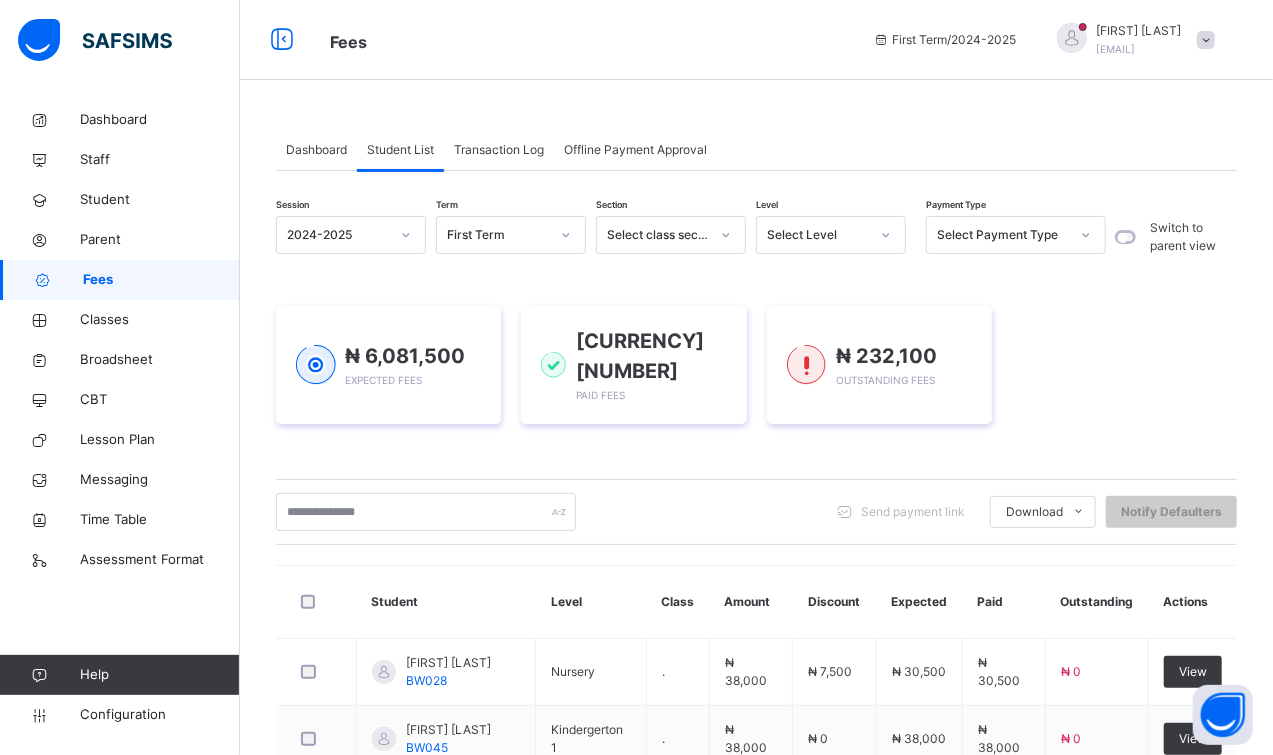 click on "₦ 6,081,500   Expected Fees   ₦ 5,849,400 Paid Fees   ₦ 232,100 Outstanding Fees" at bounding box center [756, 365] 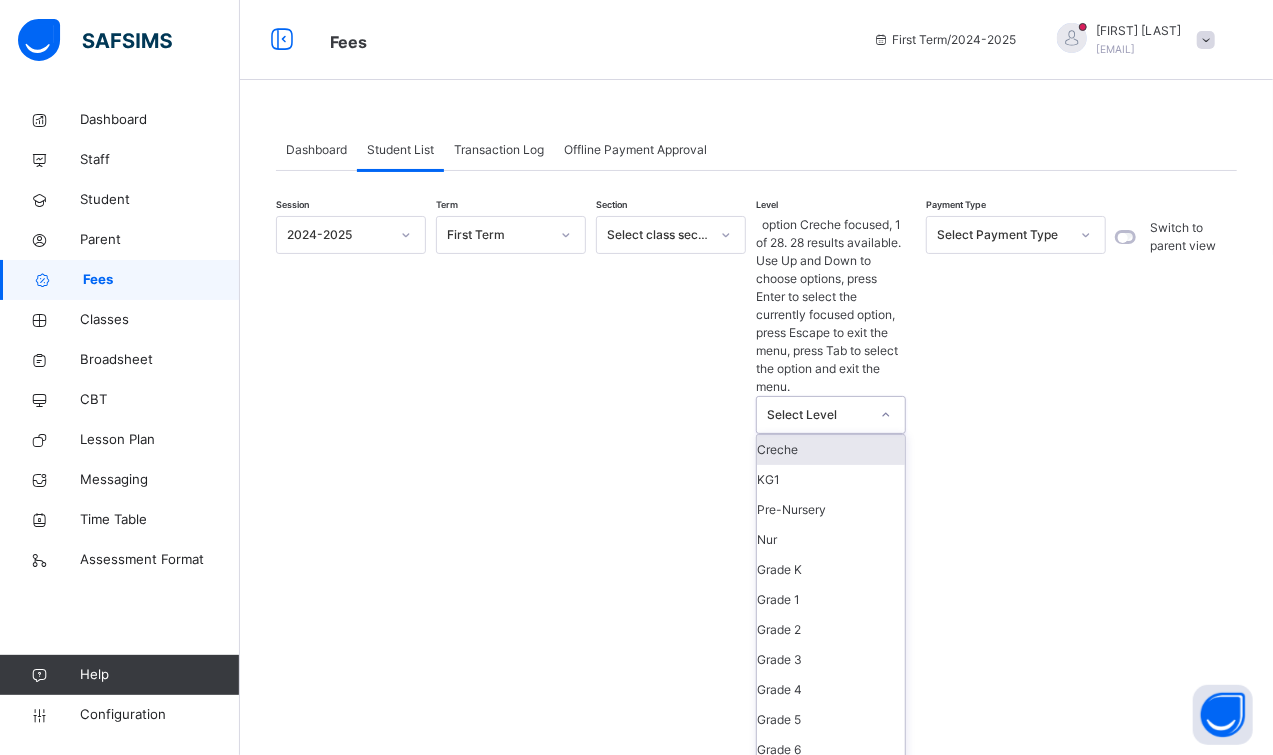 click 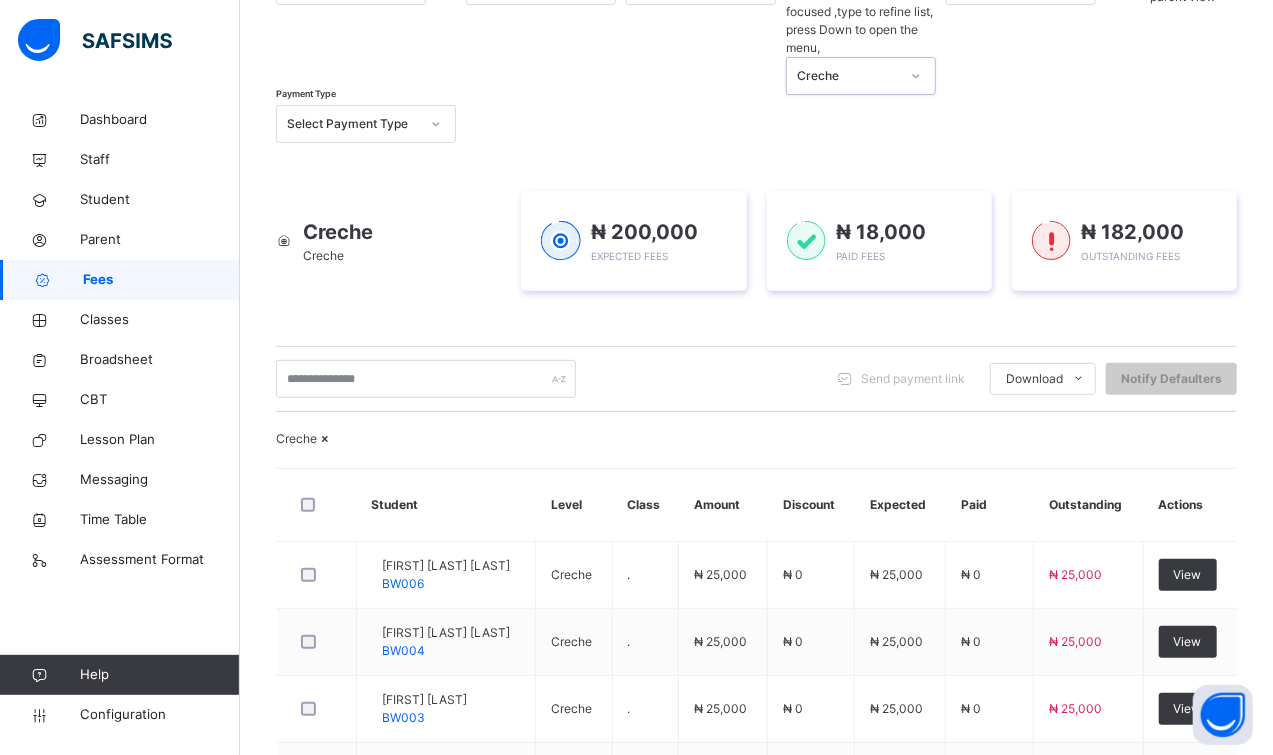 scroll, scrollTop: 300, scrollLeft: 0, axis: vertical 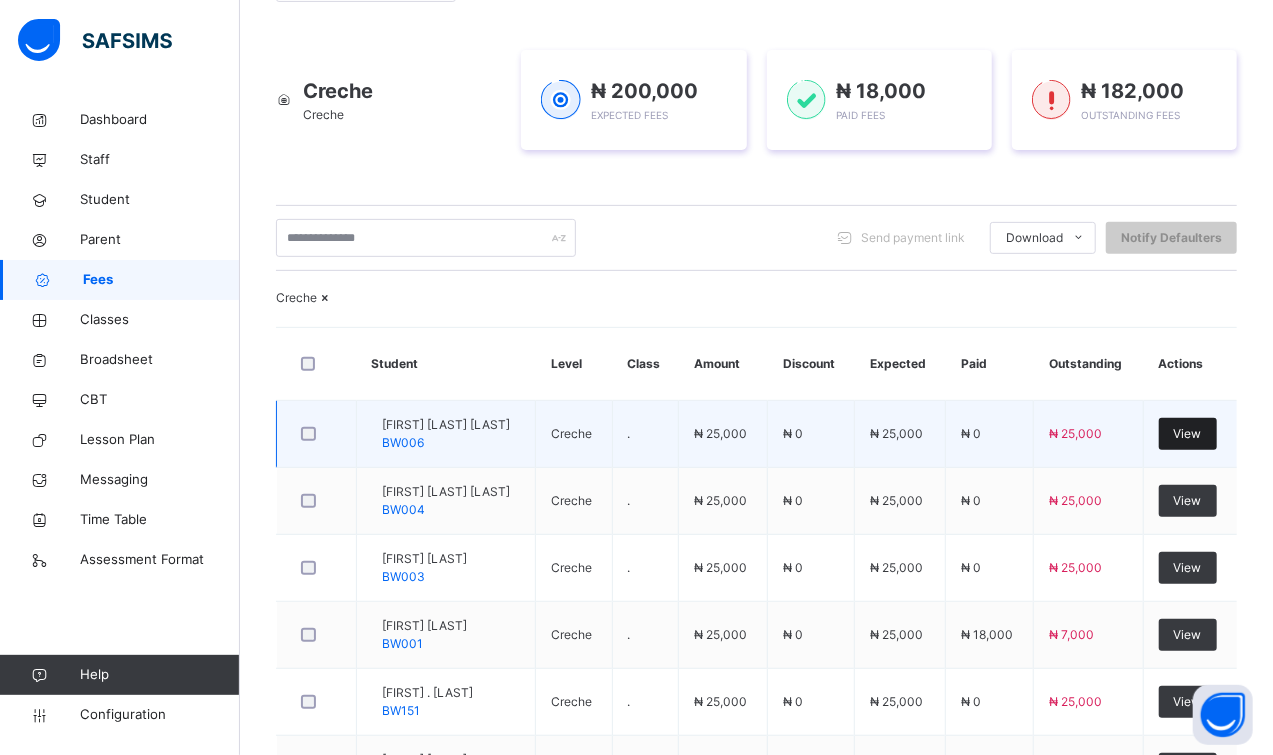 click on "View" at bounding box center (1188, 434) 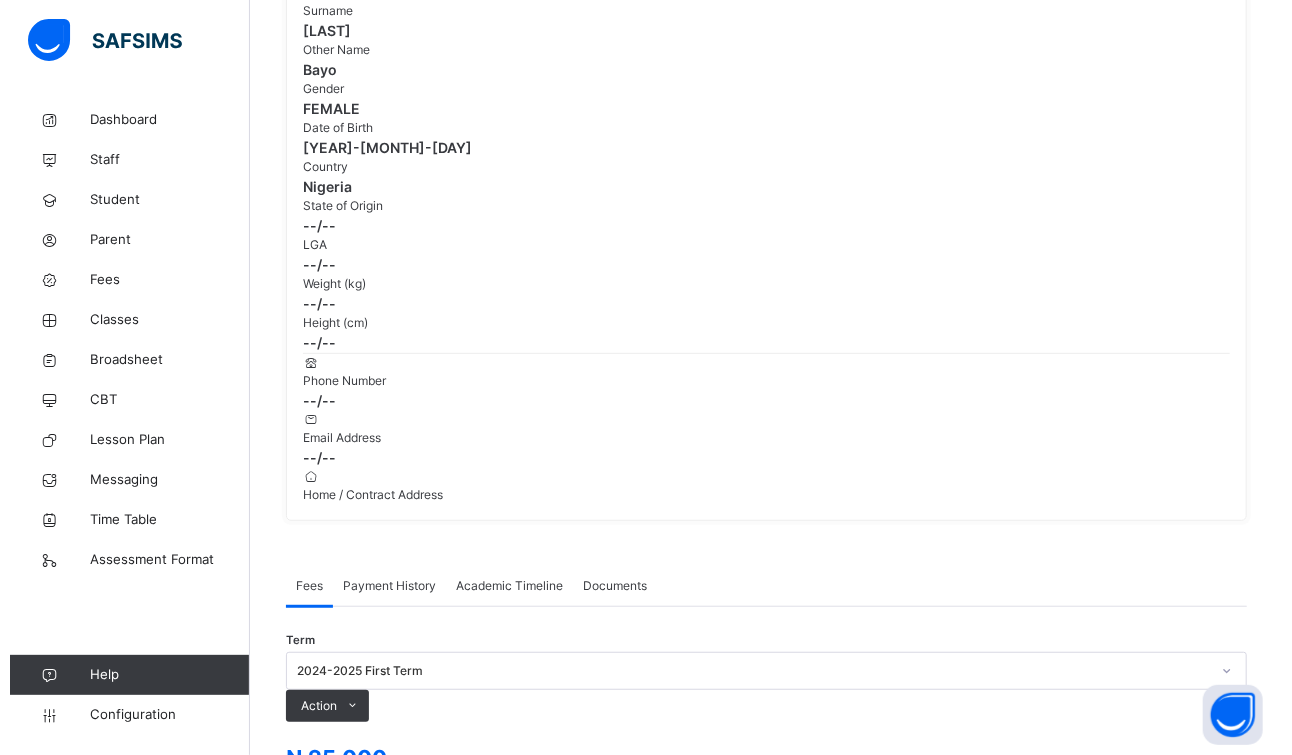 scroll, scrollTop: 0, scrollLeft: 0, axis: both 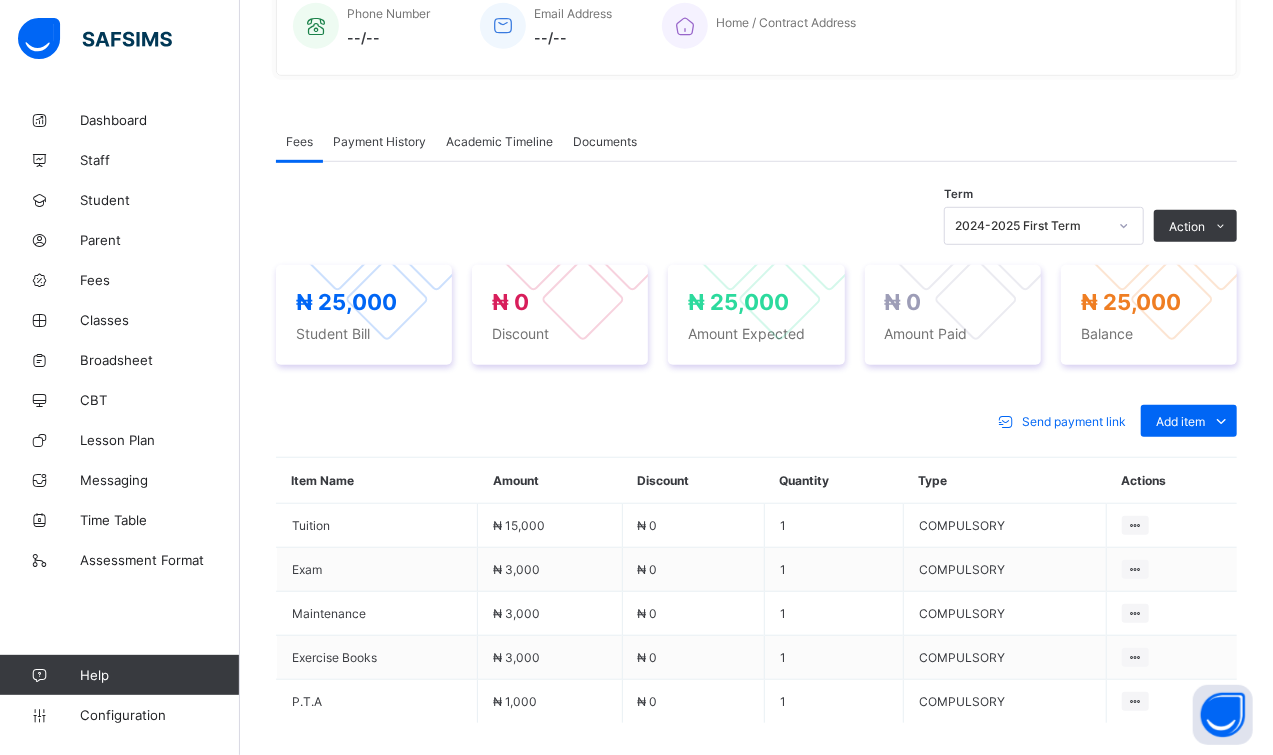 click on "Payment History" at bounding box center [379, 141] 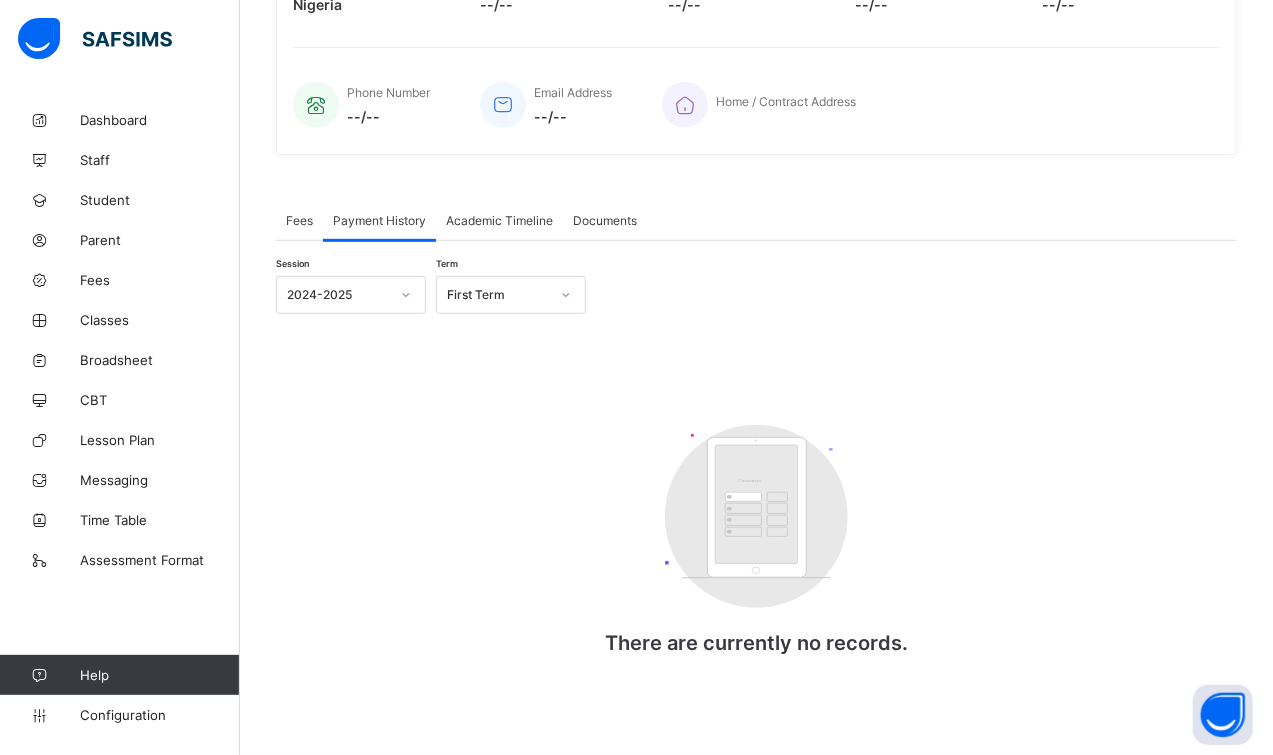scroll, scrollTop: 430, scrollLeft: 0, axis: vertical 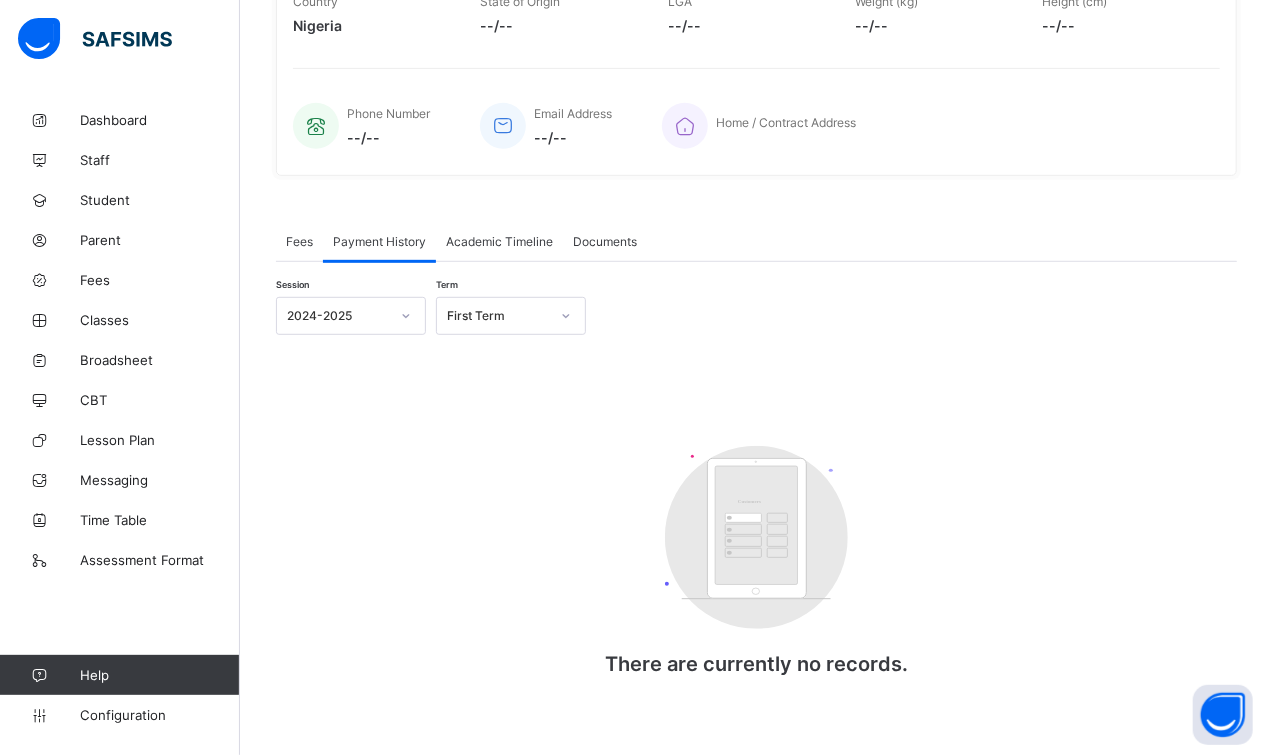 click on "Fees" at bounding box center (299, 241) 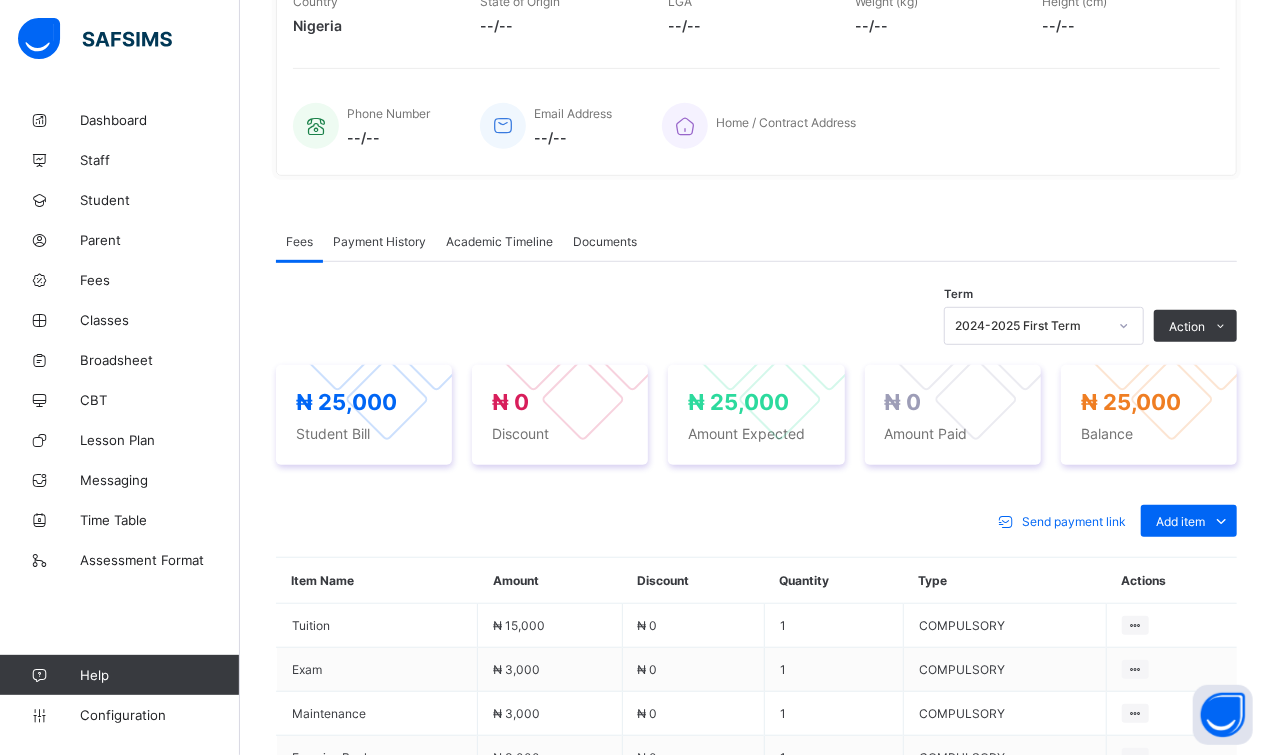 scroll, scrollTop: 530, scrollLeft: 0, axis: vertical 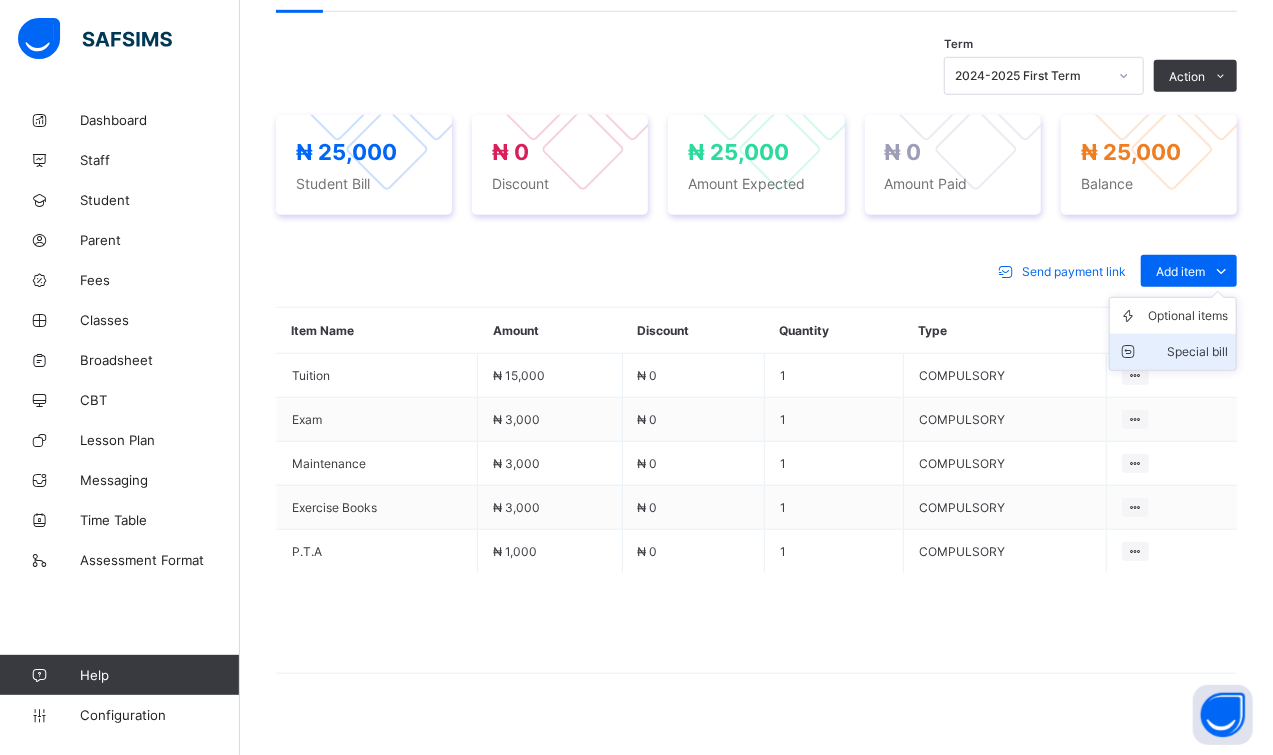 click on "Special bill" at bounding box center [1188, 352] 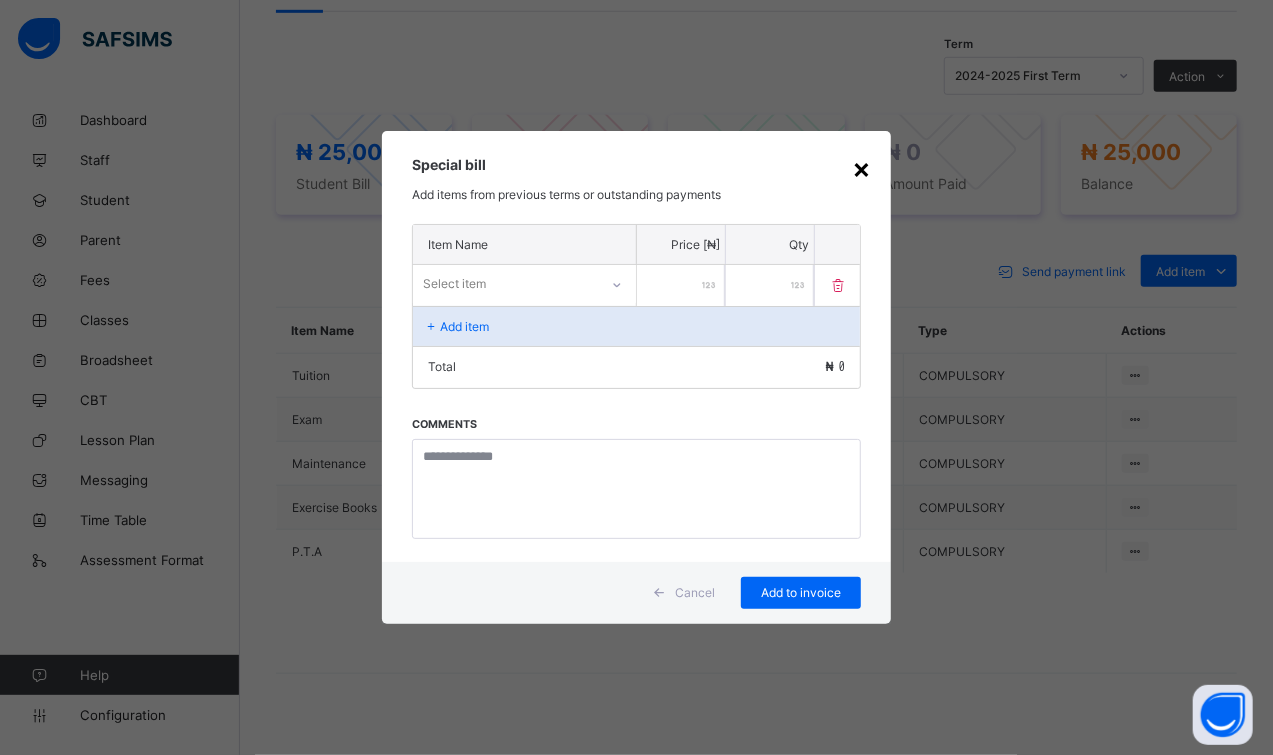 click on "×" at bounding box center [861, 168] 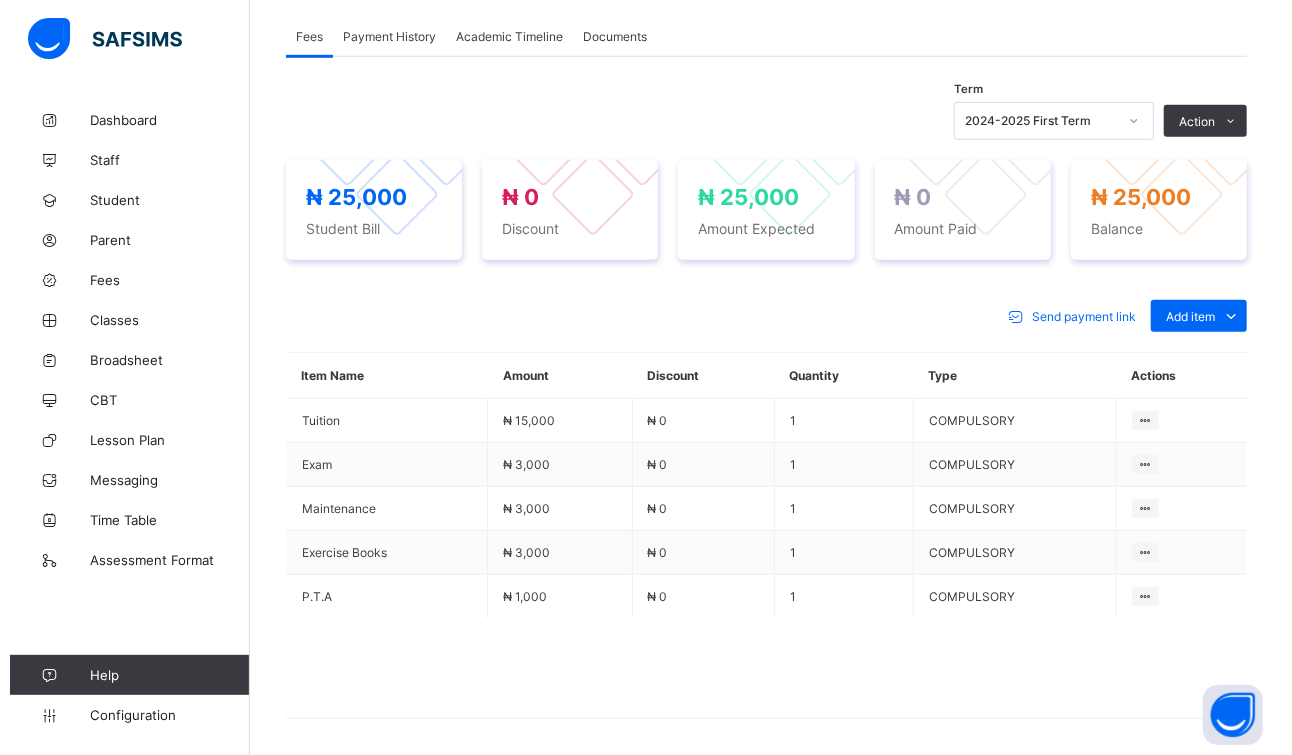 scroll, scrollTop: 630, scrollLeft: 0, axis: vertical 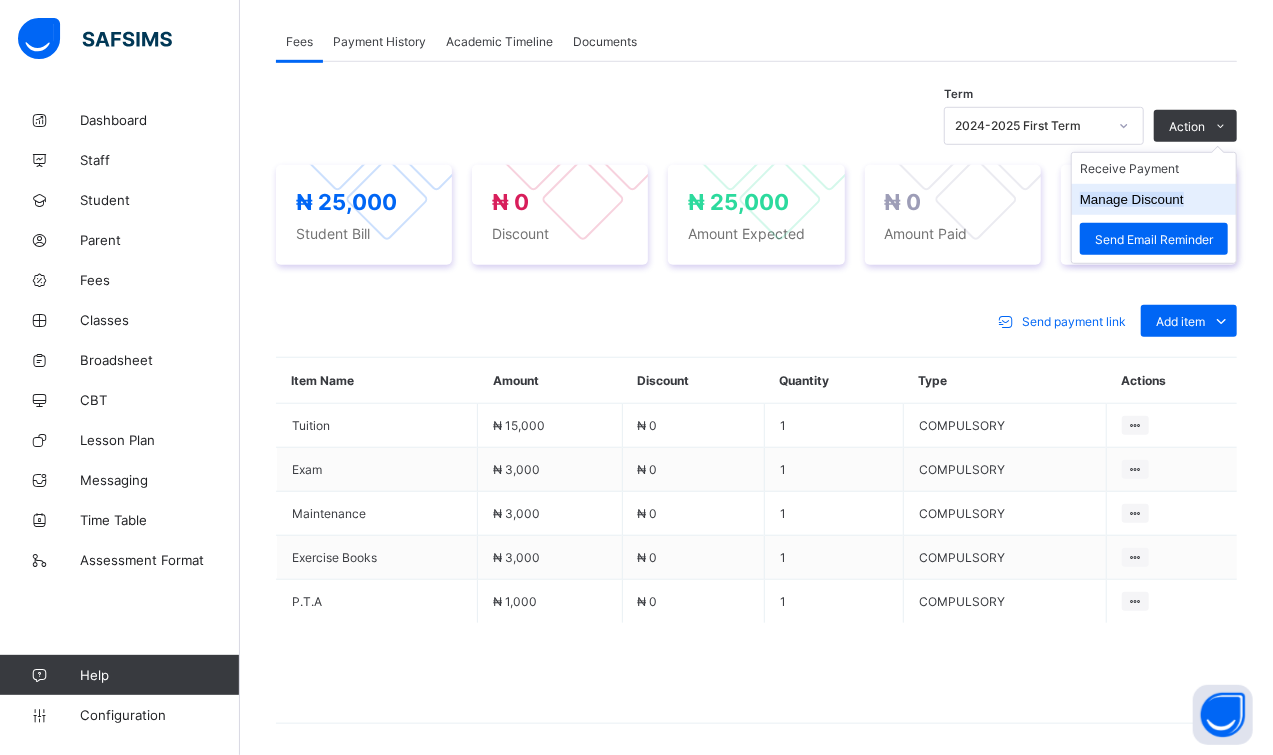 click on "Manage Discount" at bounding box center [1154, 199] 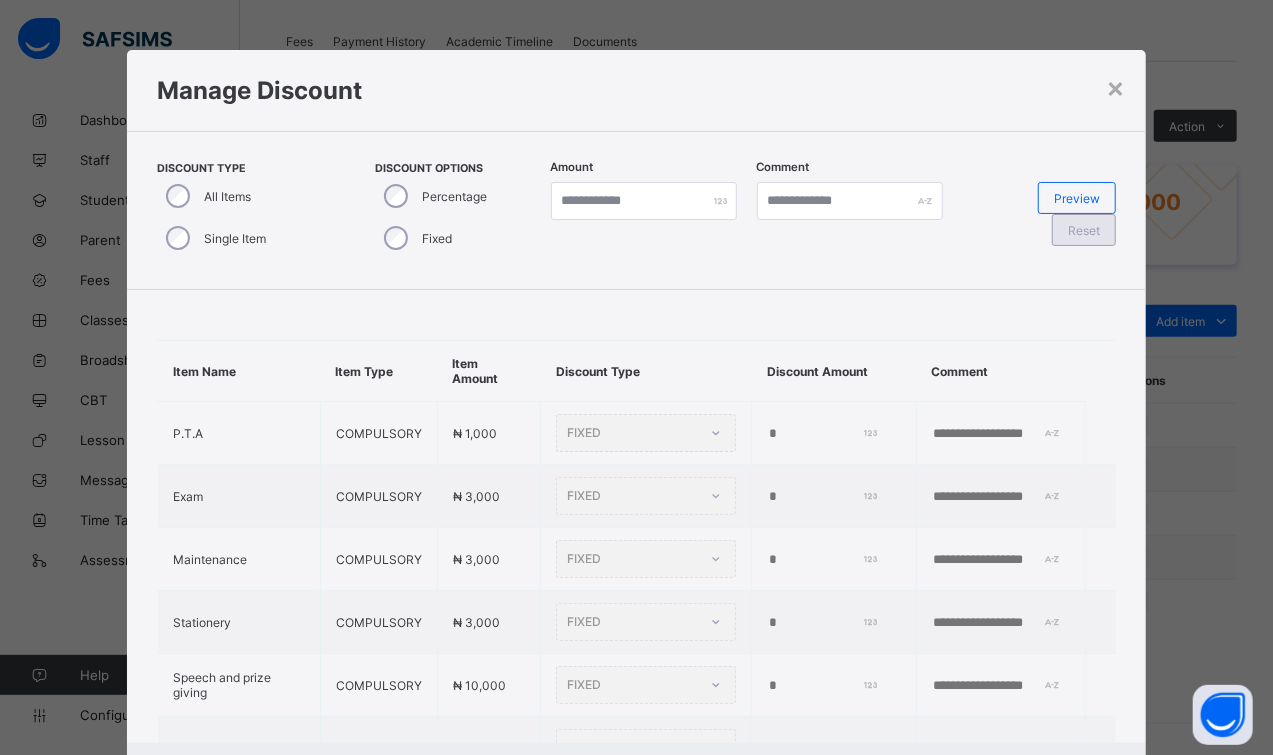 click on "Reset" at bounding box center (1084, 230) 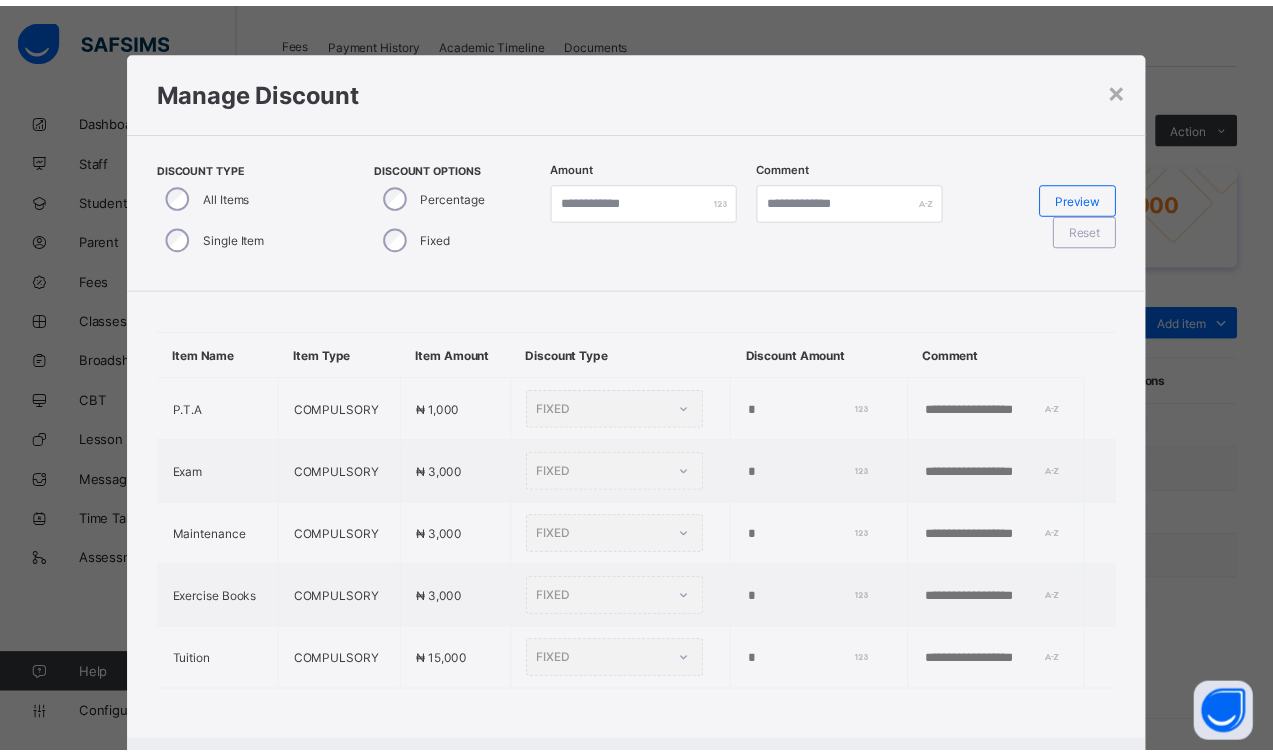 scroll, scrollTop: 40, scrollLeft: 0, axis: vertical 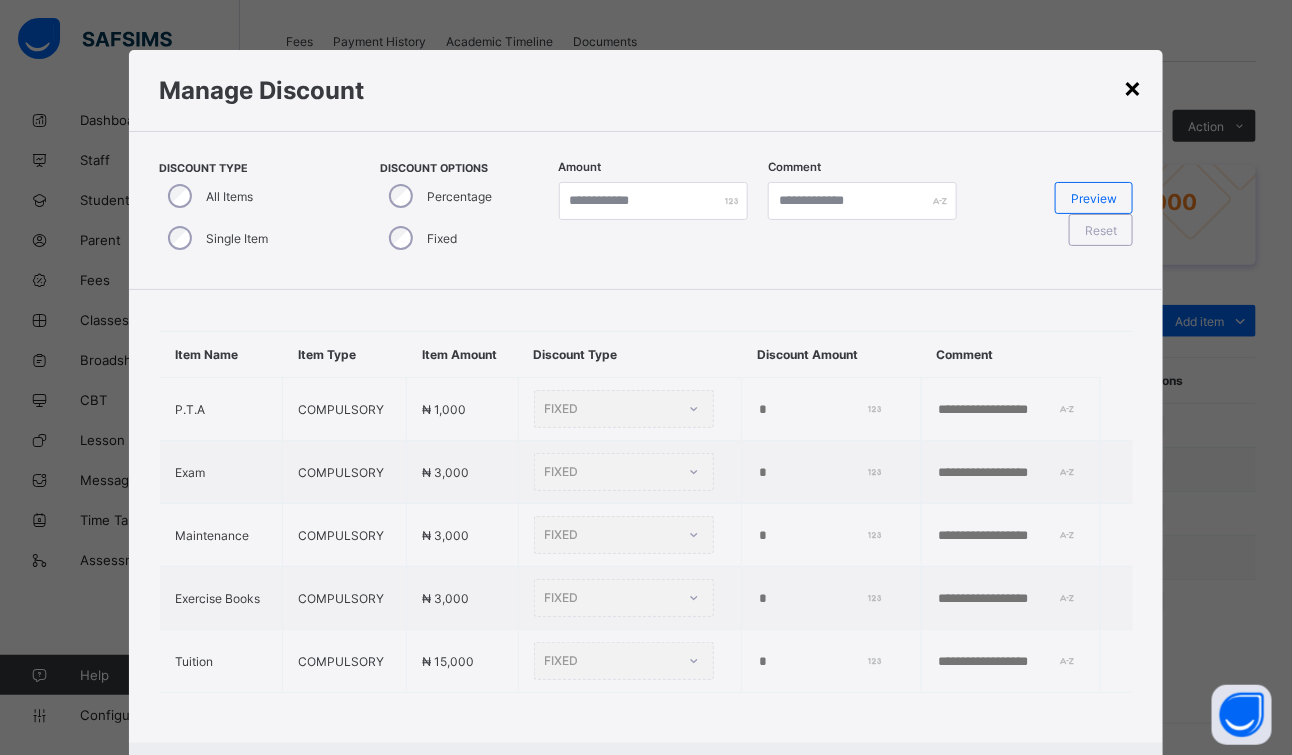 click on "×" at bounding box center [1133, 87] 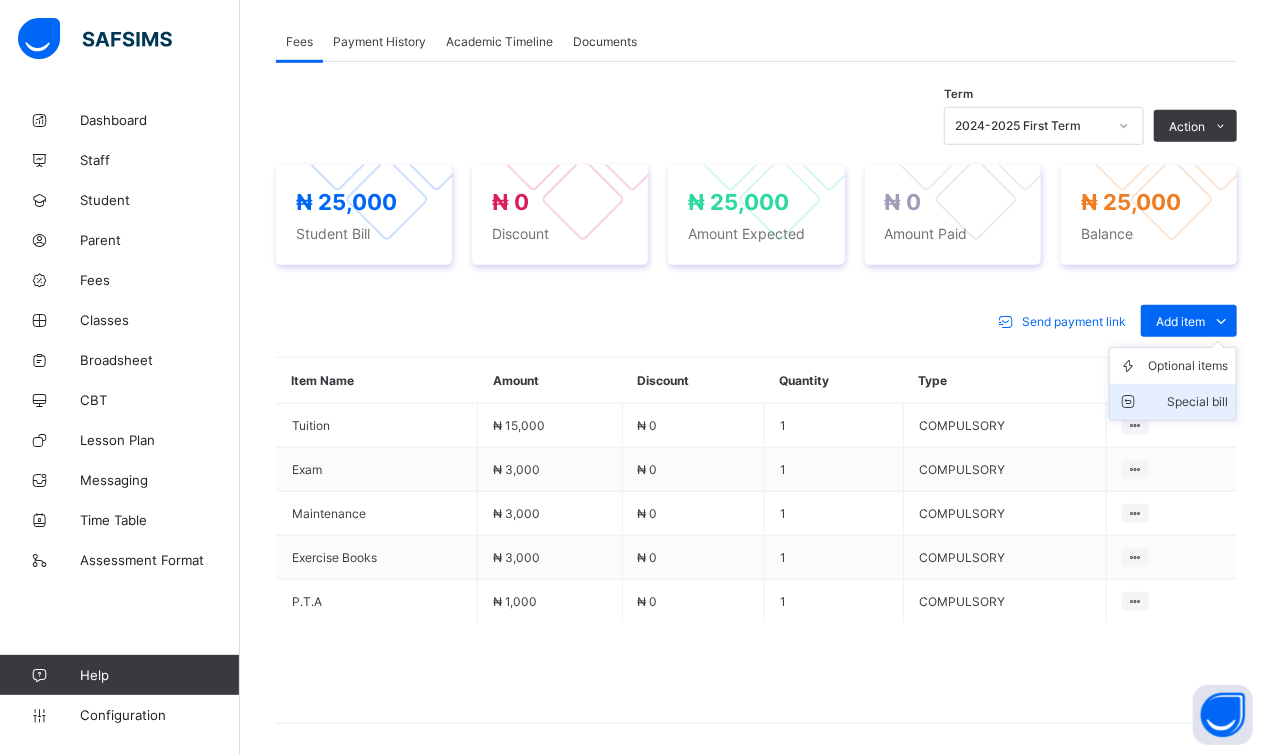 click on "Special bill" at bounding box center (1188, 402) 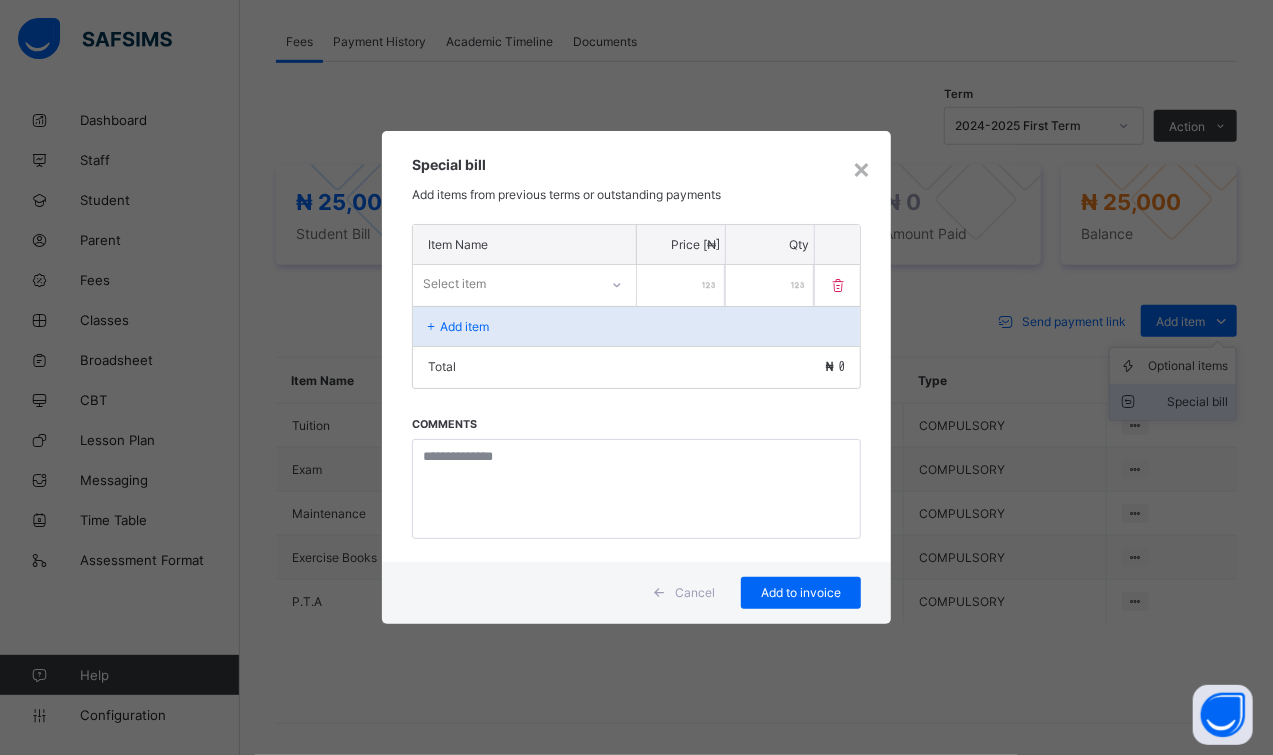 click on "× Special bill Add items from previous terms or outstanding payments Item Name Price [₦] Qty Select item * Add item Total ₦ 0 Comments Cancel Add to invoice" at bounding box center [636, 377] 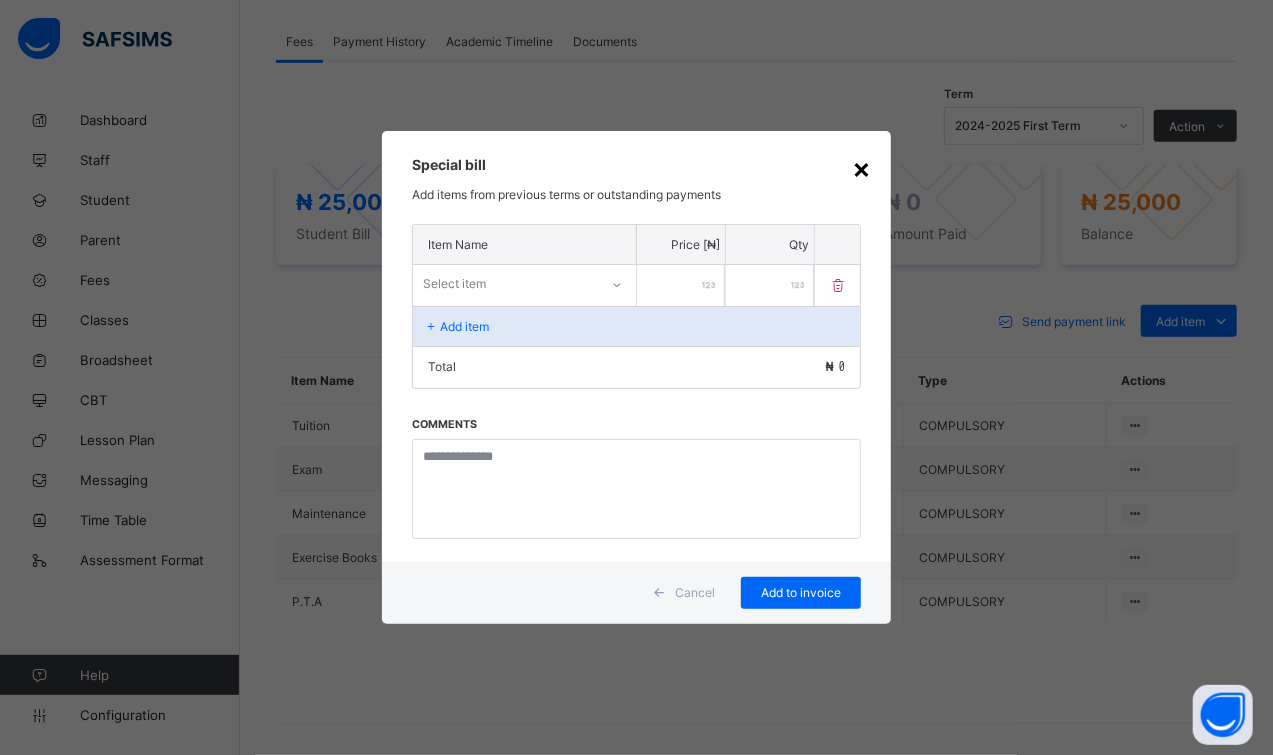click on "×" at bounding box center [861, 168] 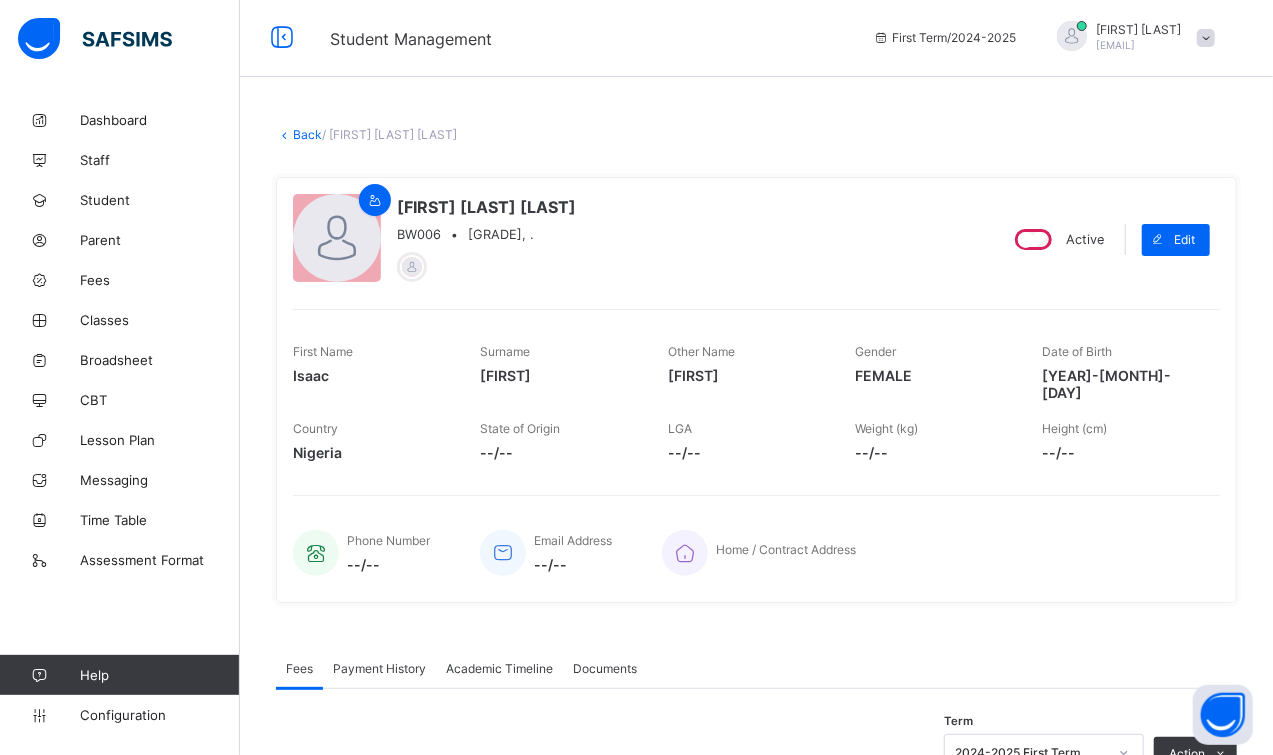 scroll, scrollTop: 0, scrollLeft: 0, axis: both 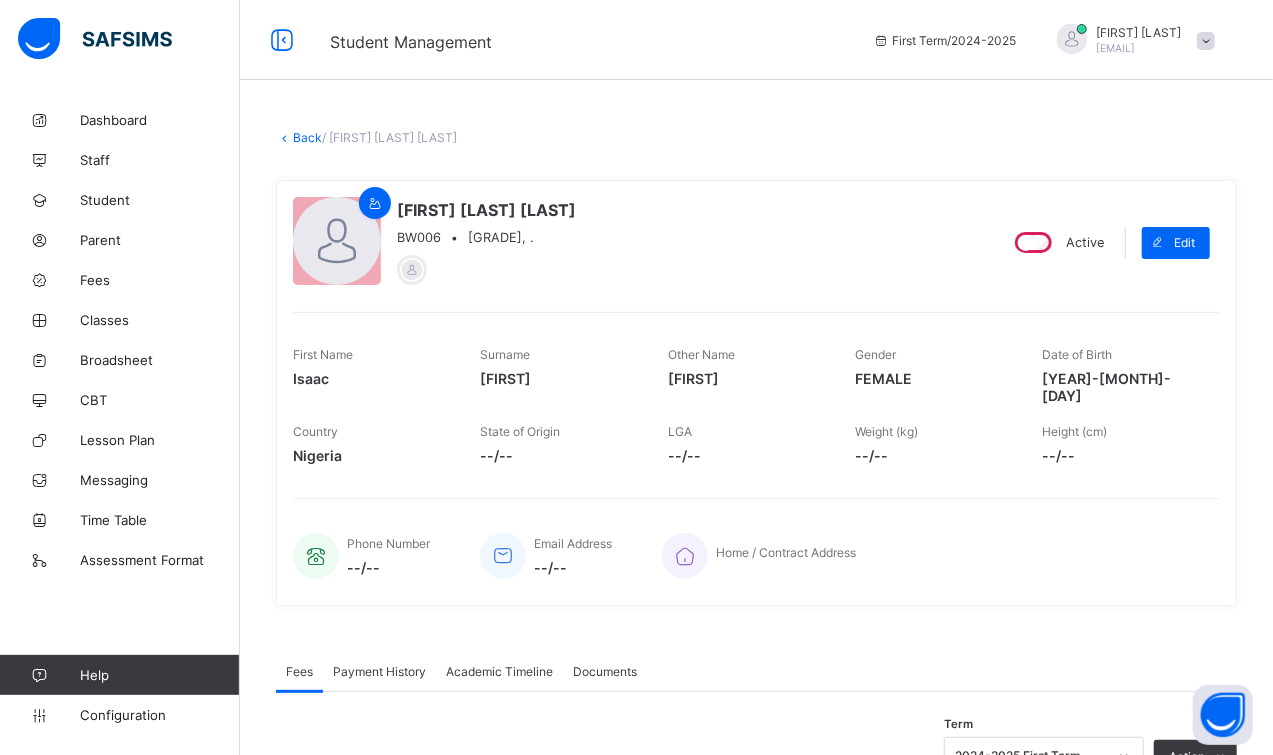 click on "Back" at bounding box center [307, 137] 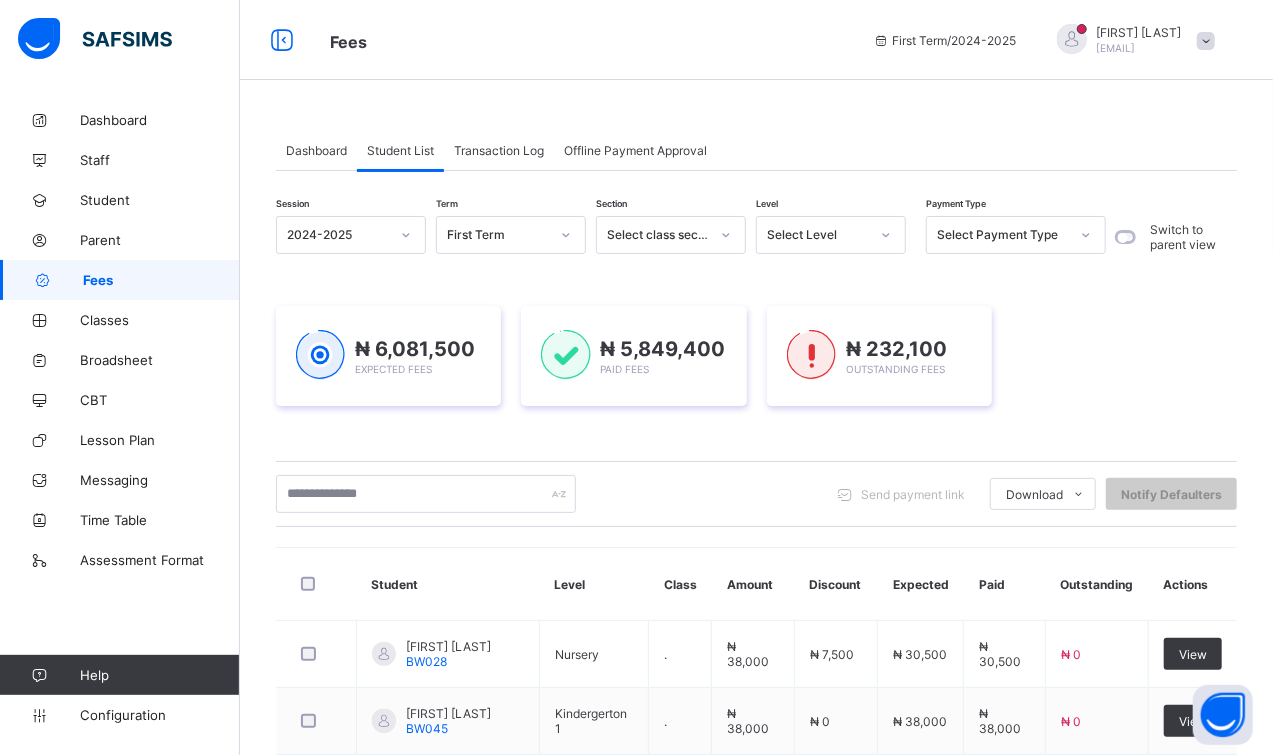 click 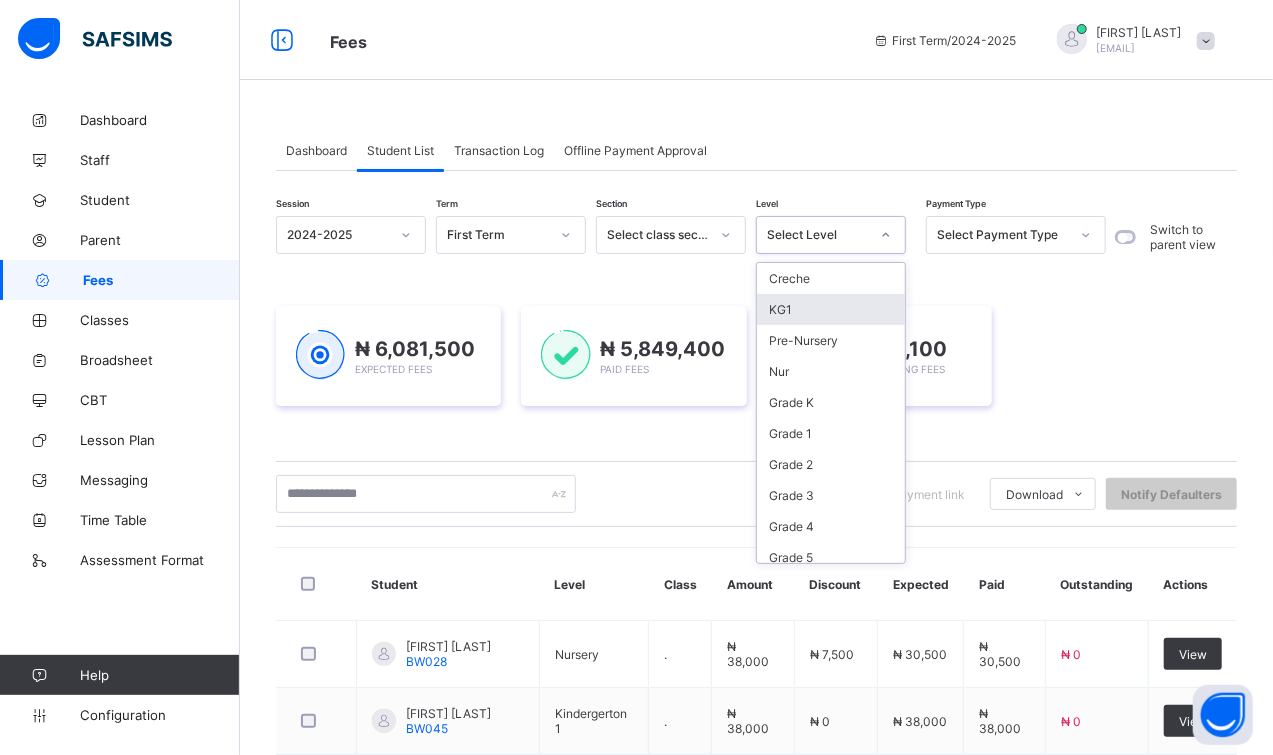 click on "KG1" at bounding box center [831, 309] 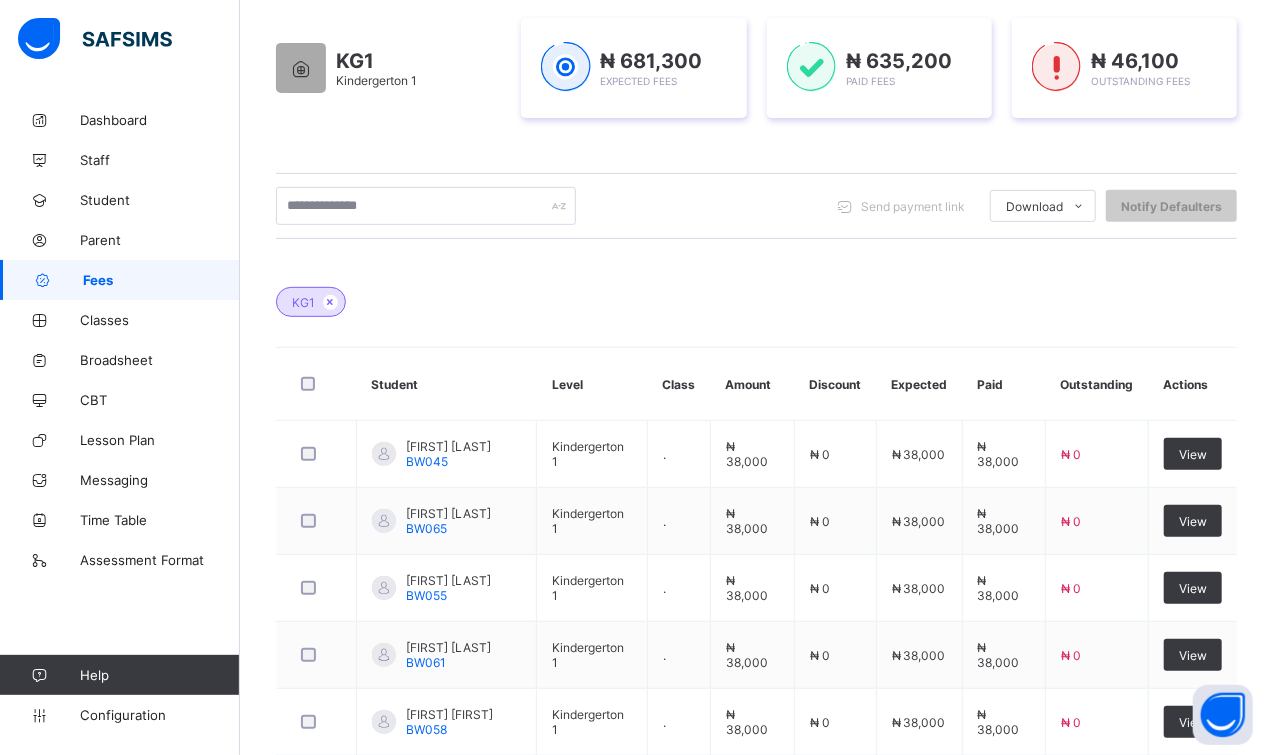 scroll, scrollTop: 399, scrollLeft: 0, axis: vertical 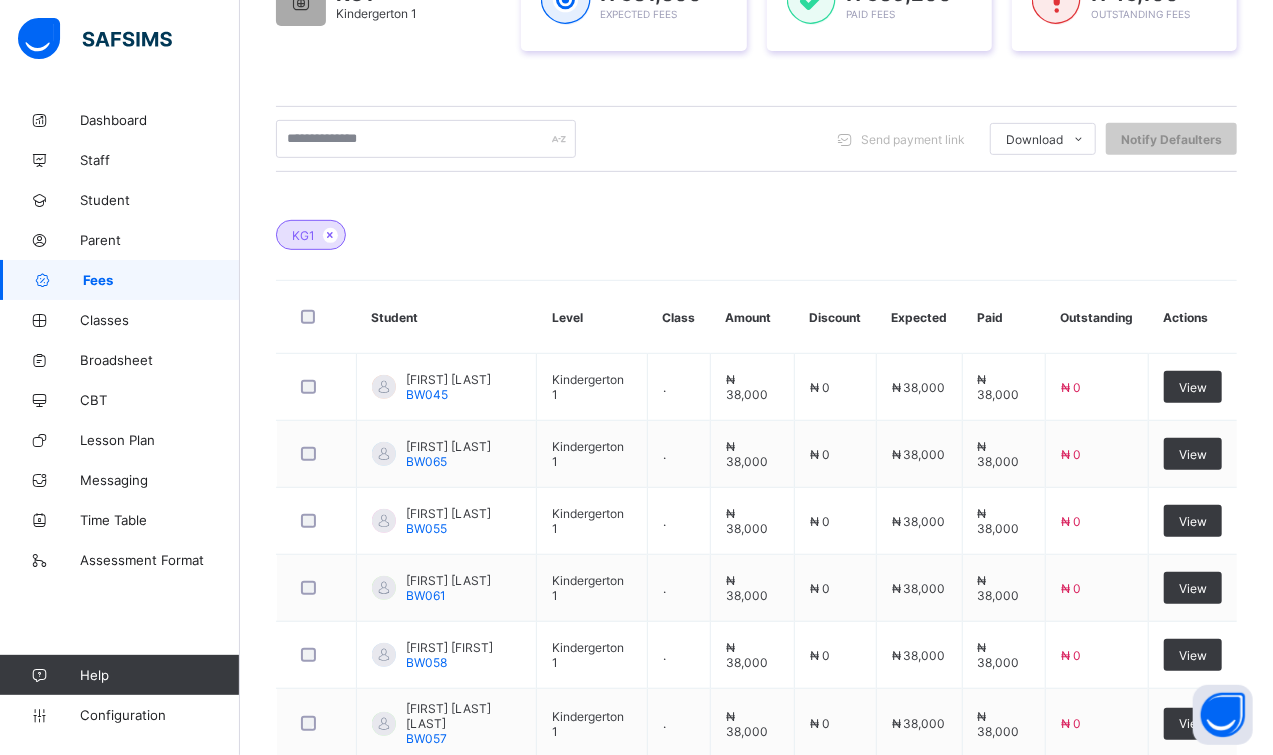 click on "KG1" at bounding box center [756, 225] 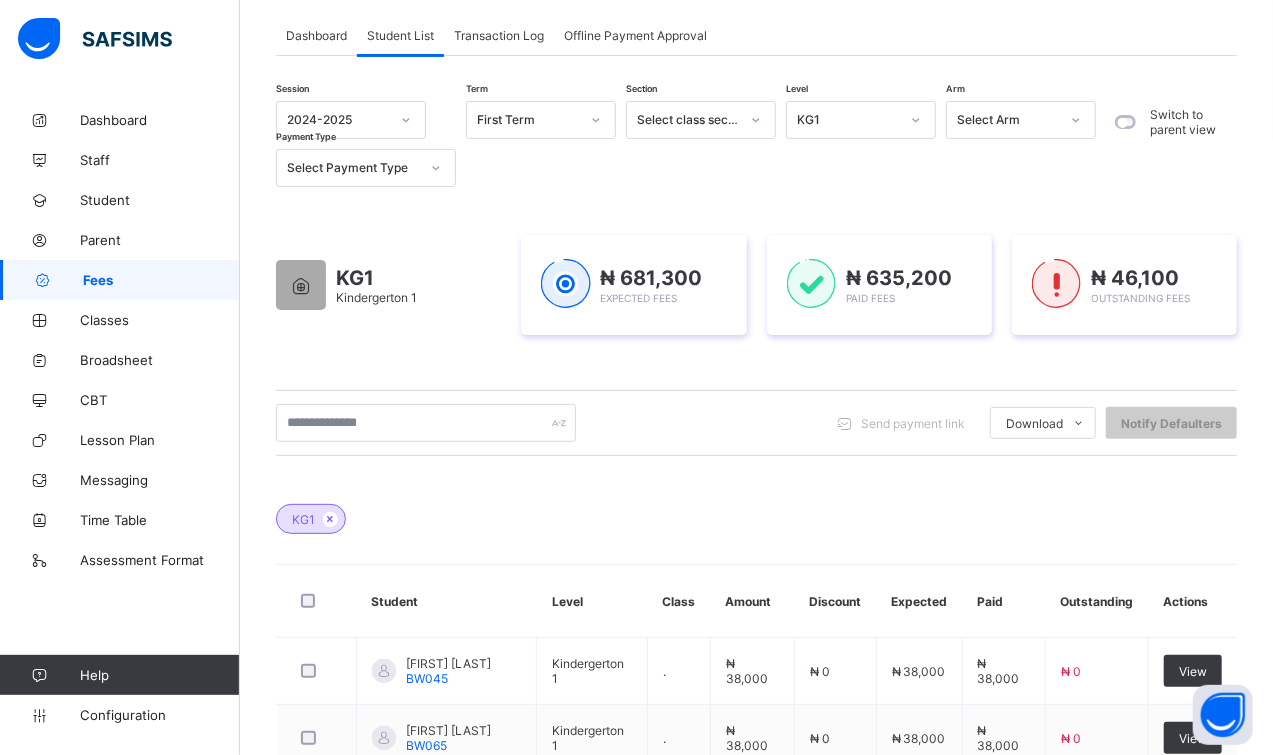 scroll, scrollTop: 0, scrollLeft: 0, axis: both 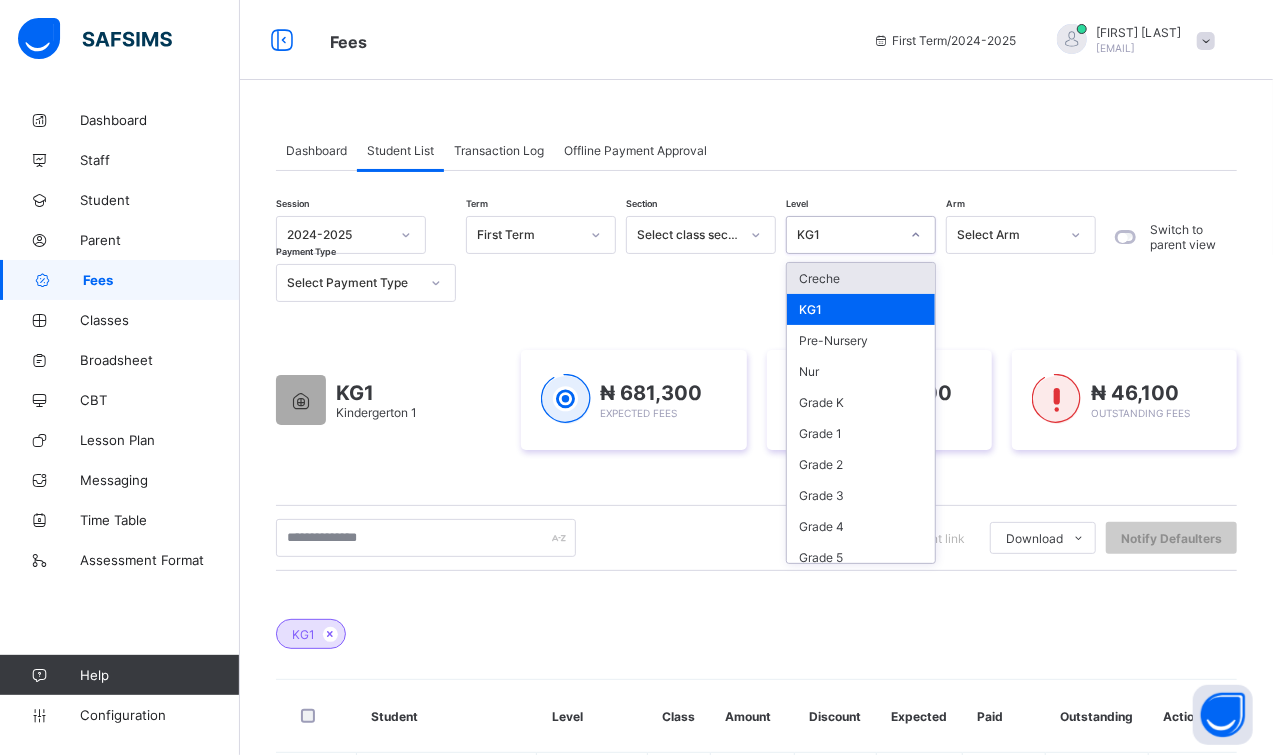 click 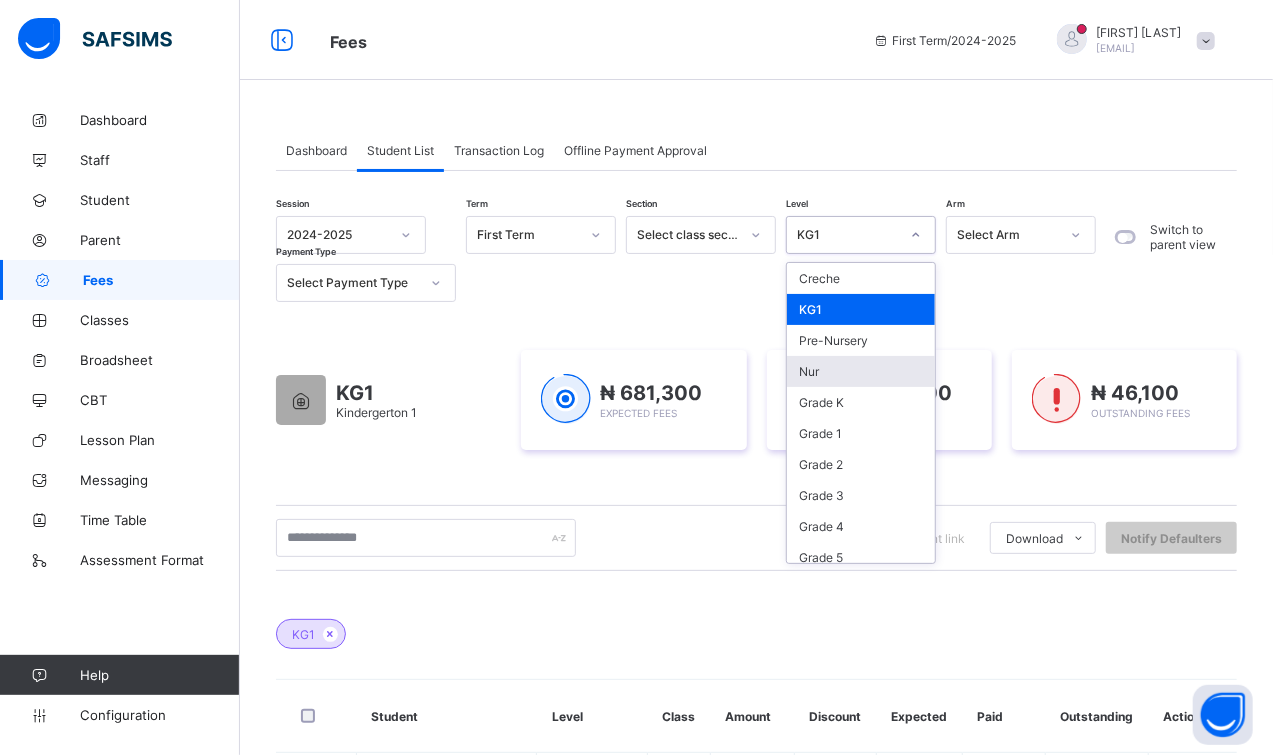click on "Nur" at bounding box center (861, 371) 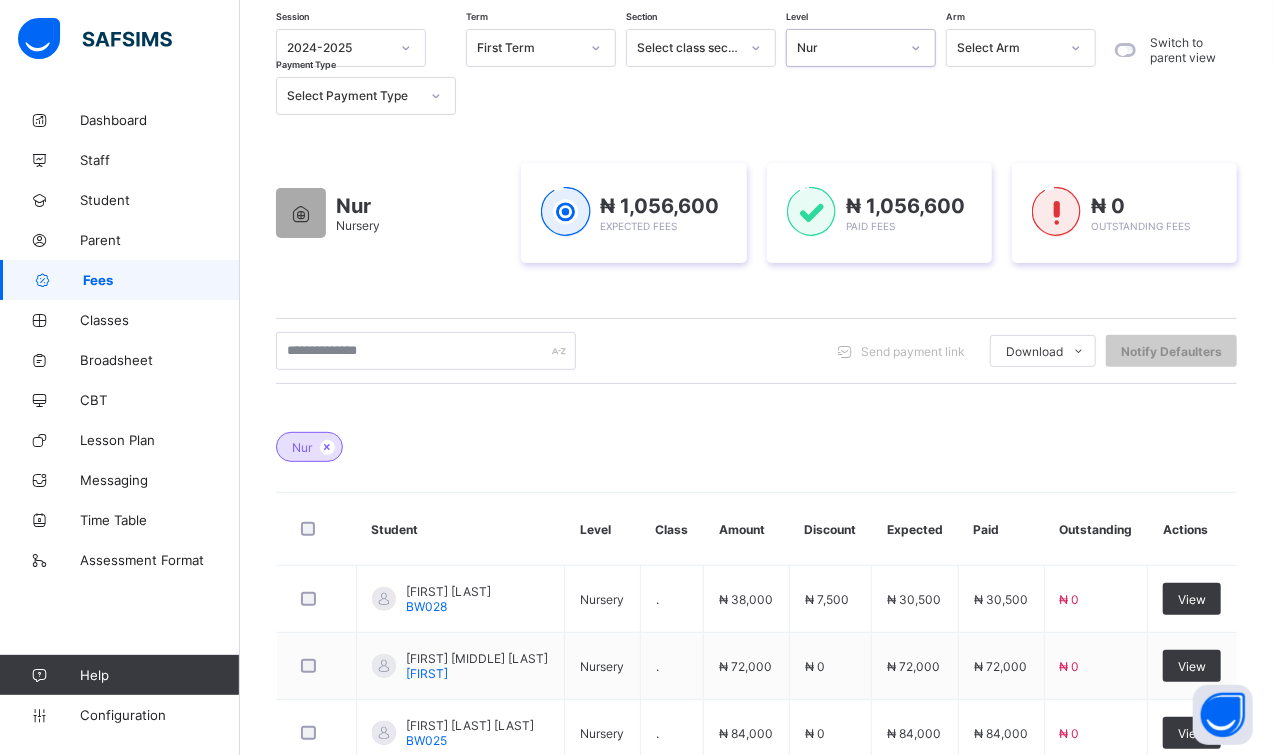 scroll, scrollTop: 124, scrollLeft: 0, axis: vertical 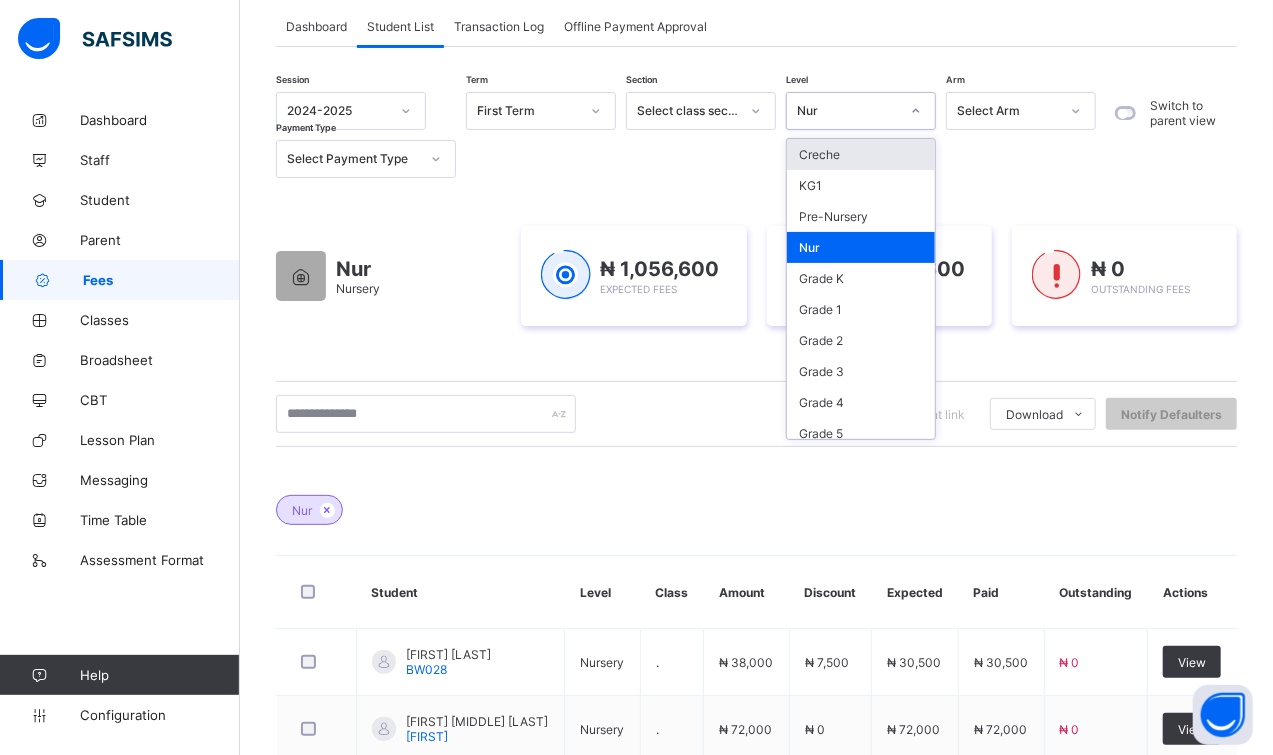 click at bounding box center [916, 111] 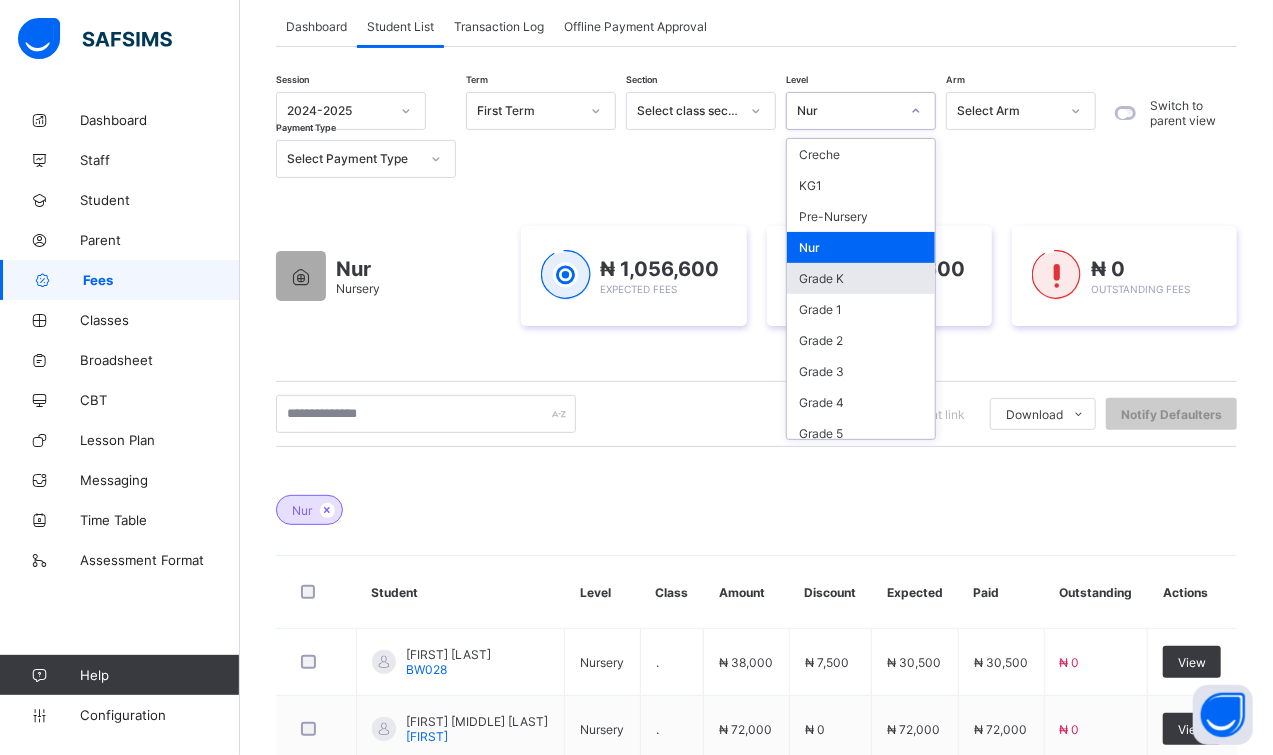 click on "Grade K" at bounding box center [861, 278] 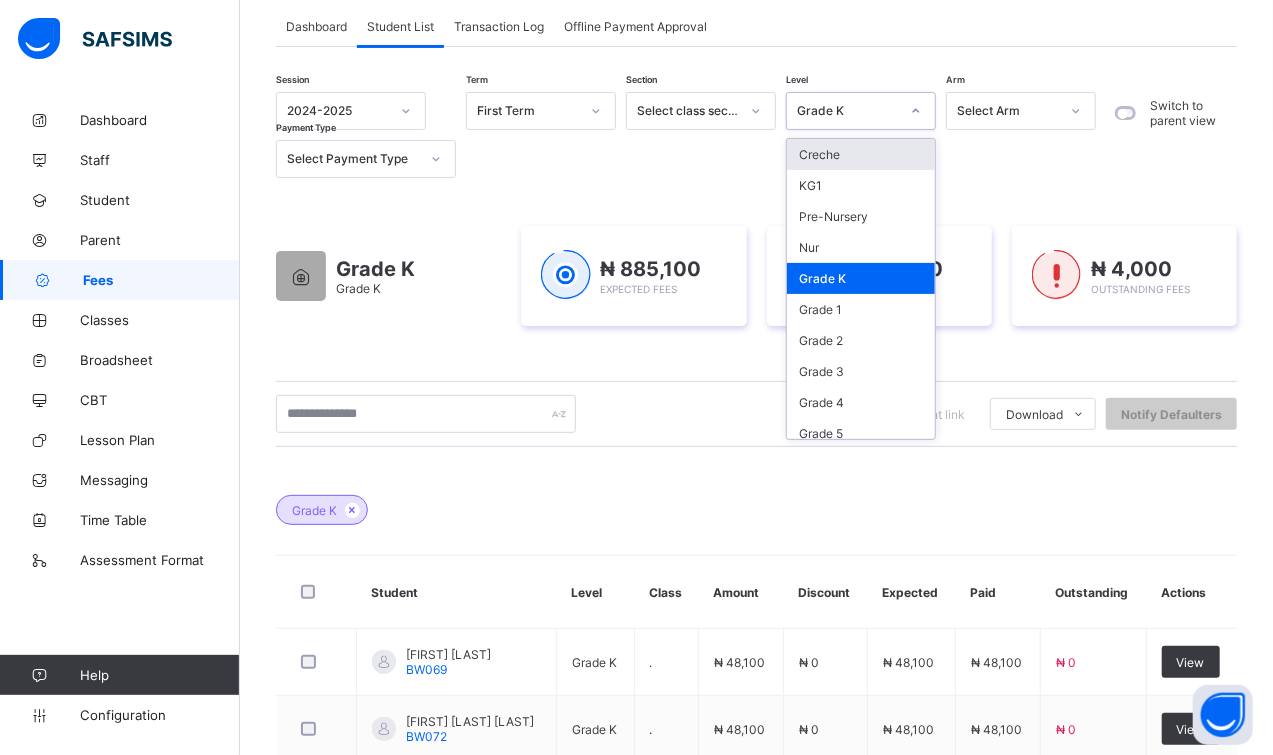 click 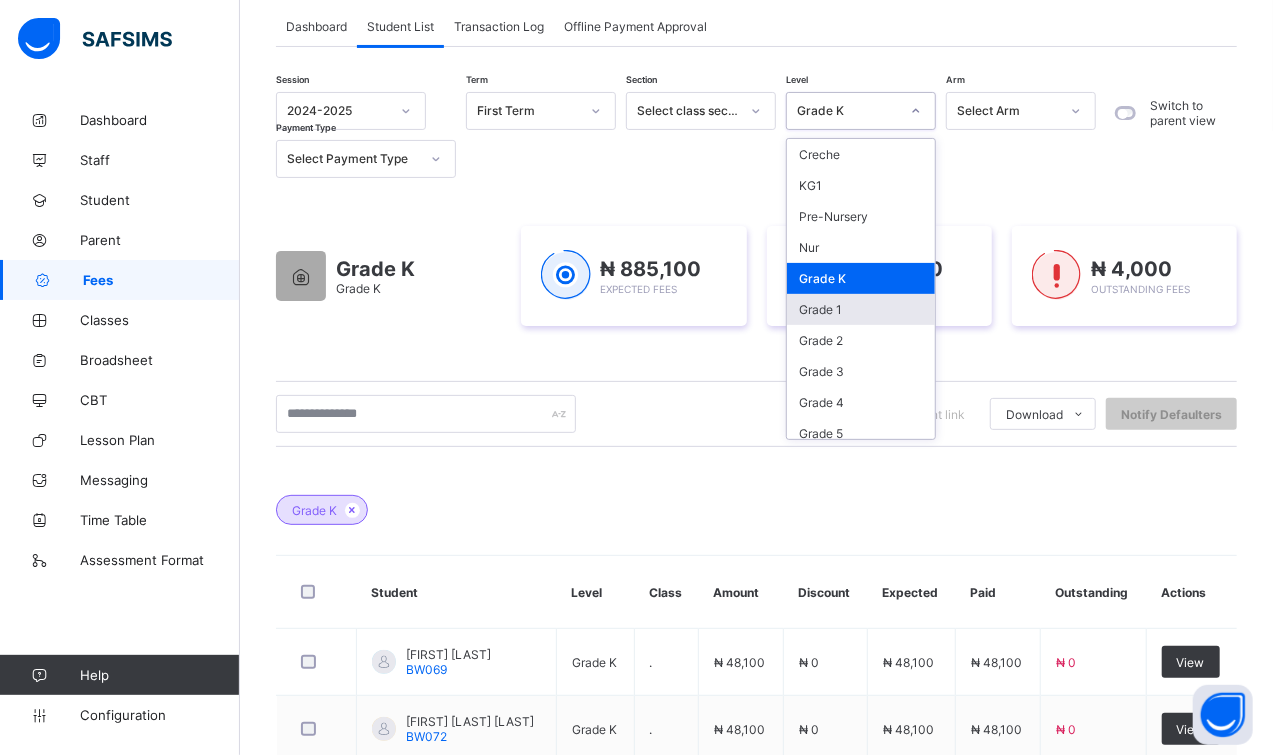 click on "Grade 1" at bounding box center (861, 309) 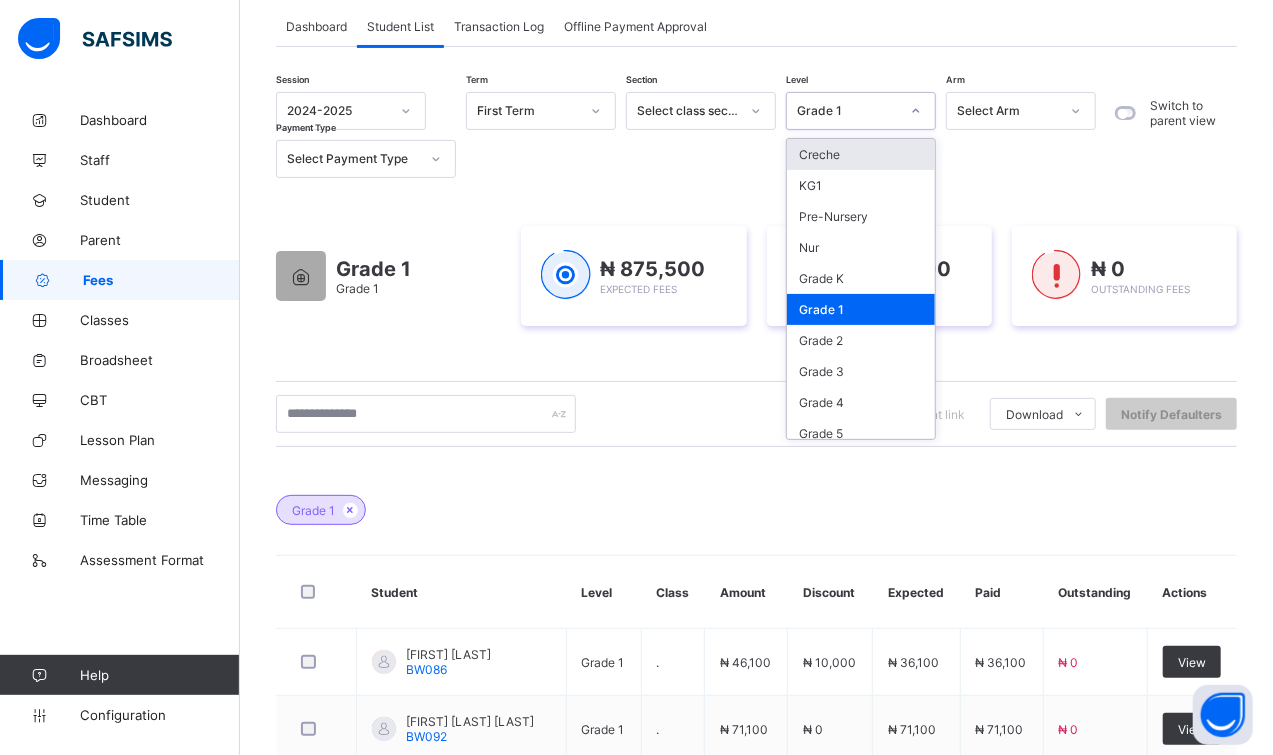 click at bounding box center [916, 111] 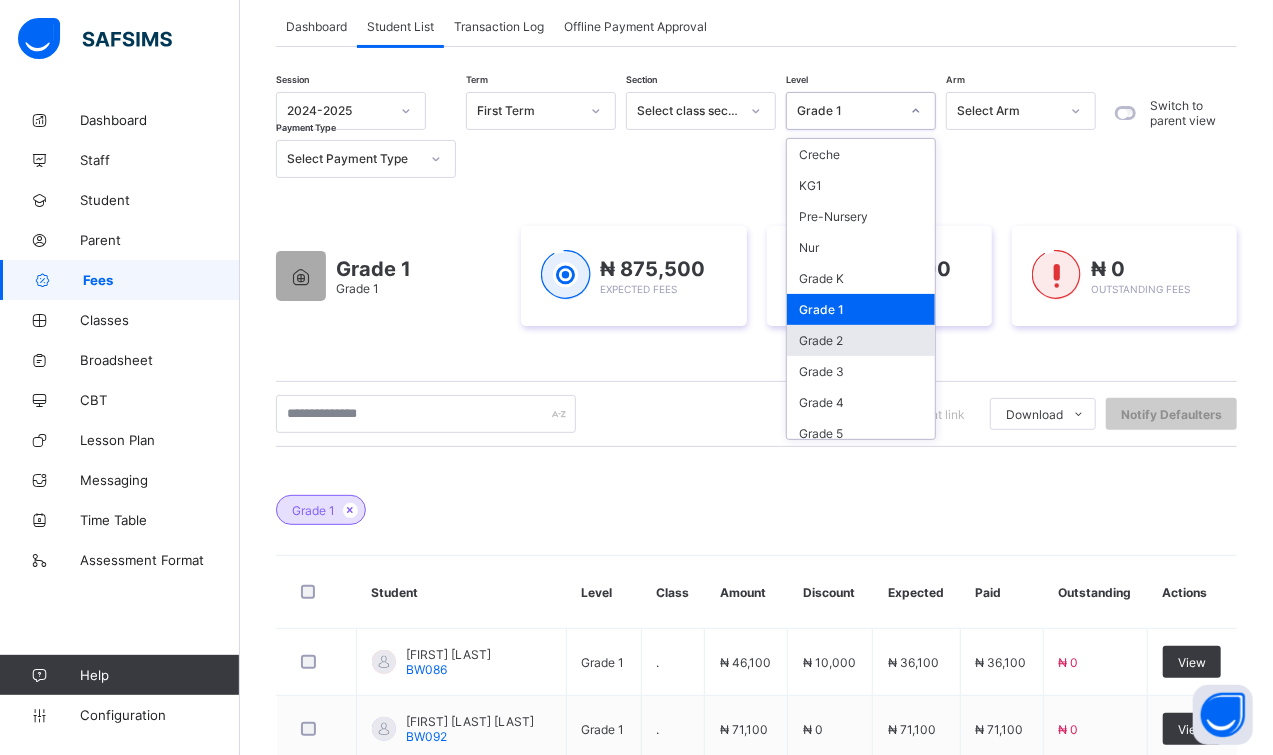 click on "Grade 2" at bounding box center (861, 340) 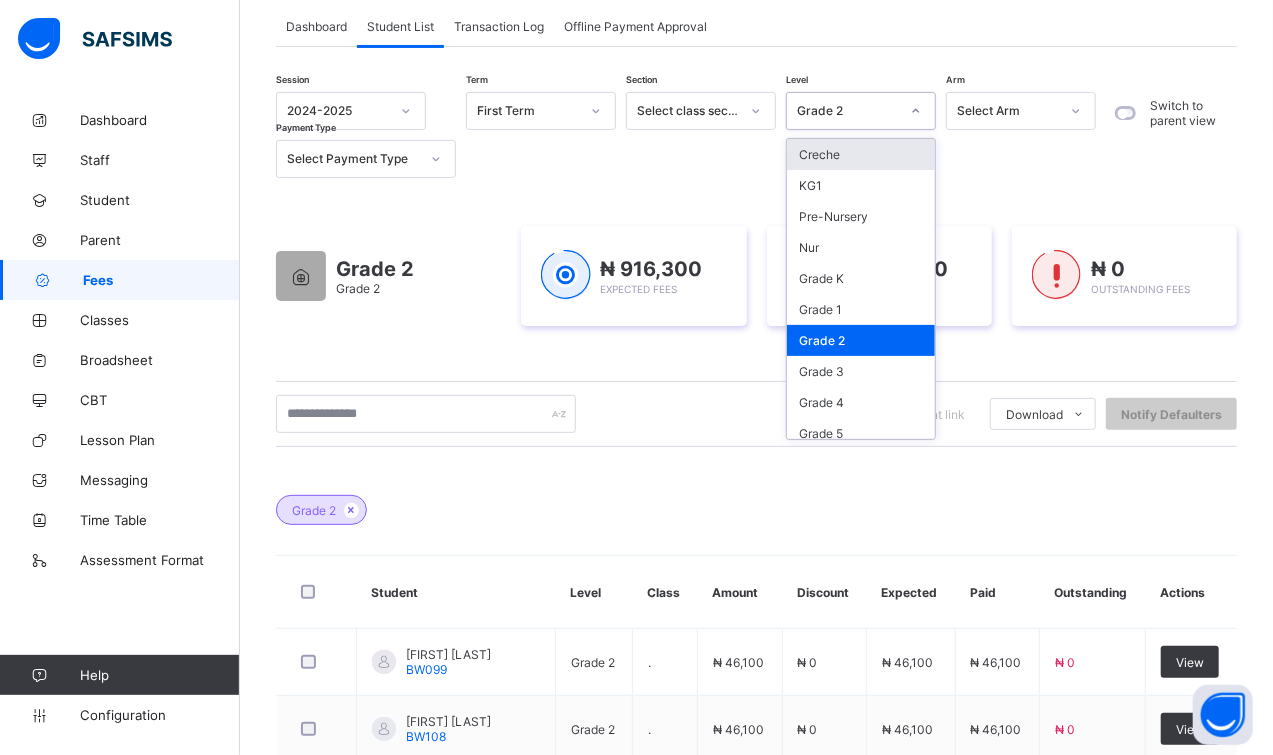 click 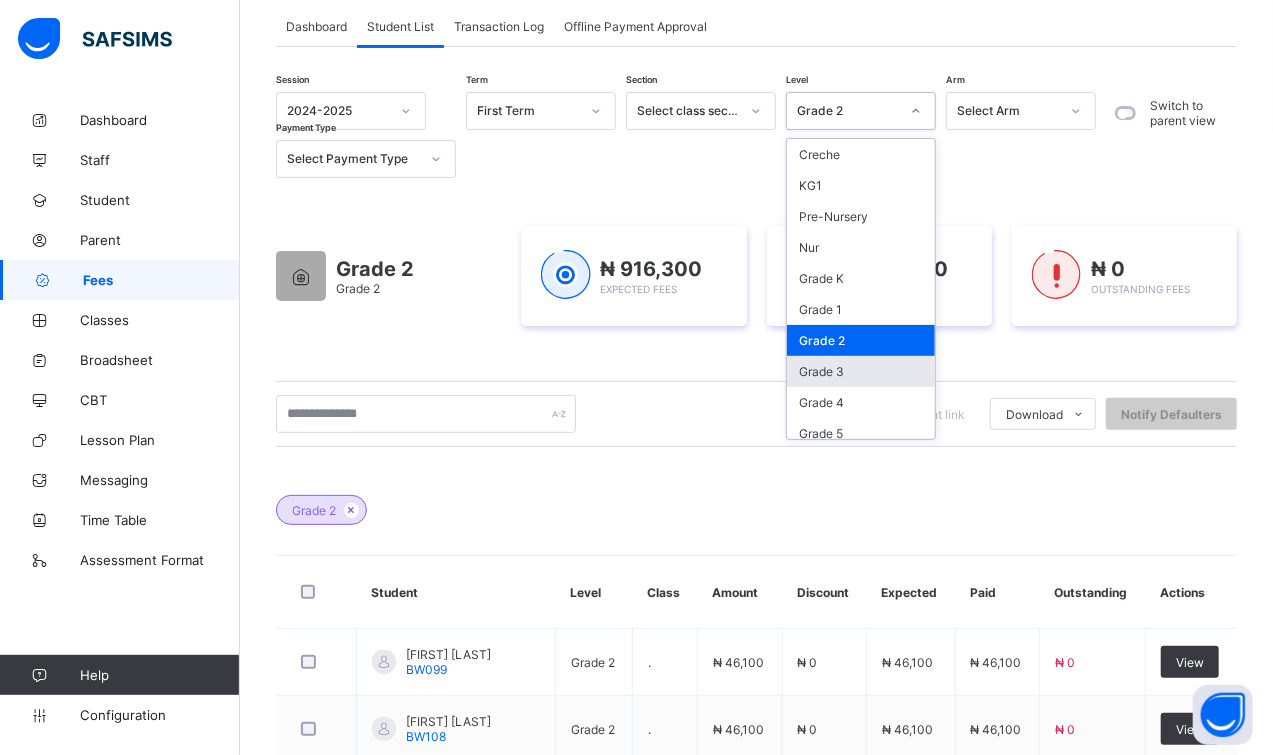 click on "Grade 3" at bounding box center (861, 371) 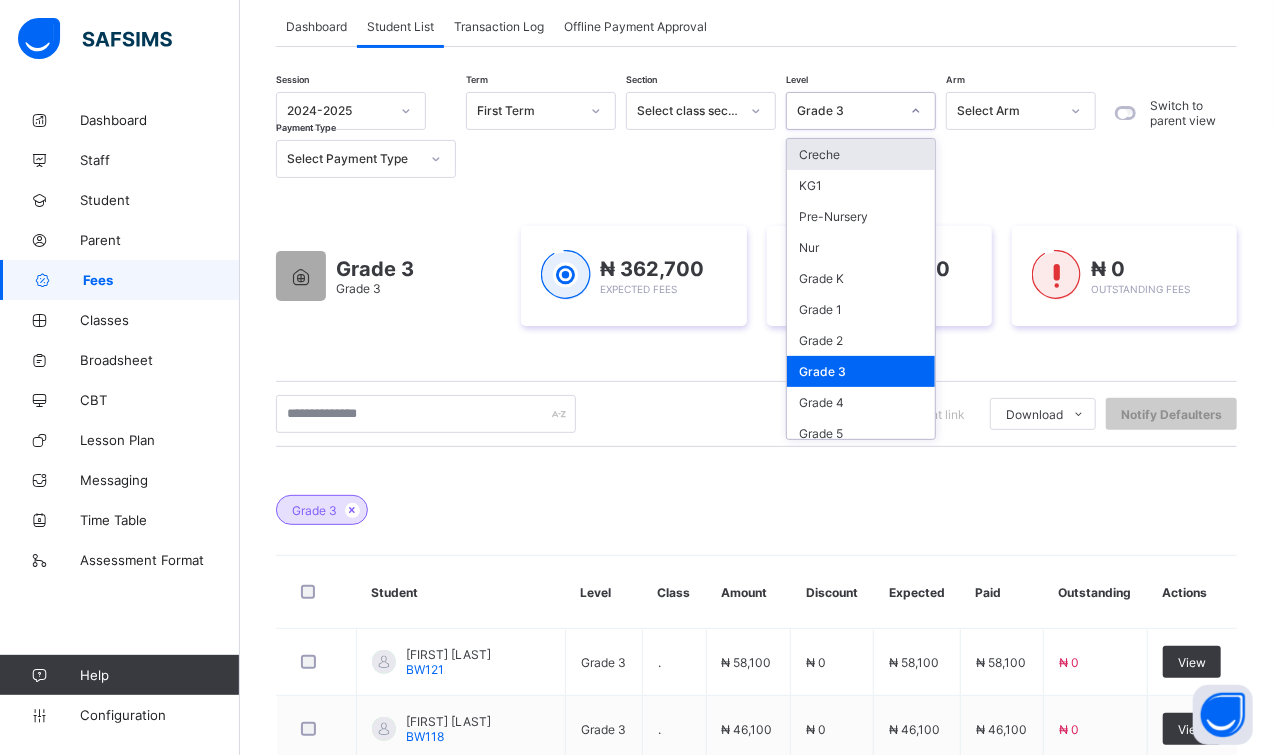 click at bounding box center (916, 111) 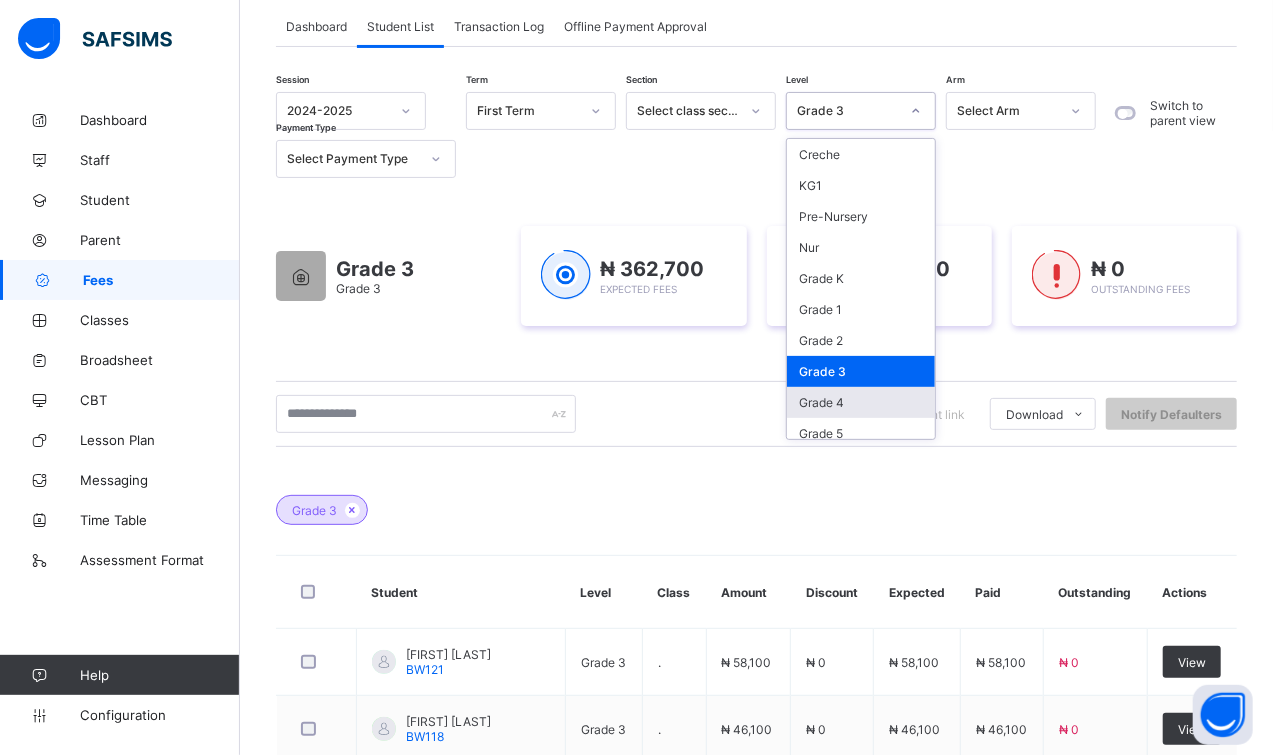 click on "Grade 4" at bounding box center (861, 402) 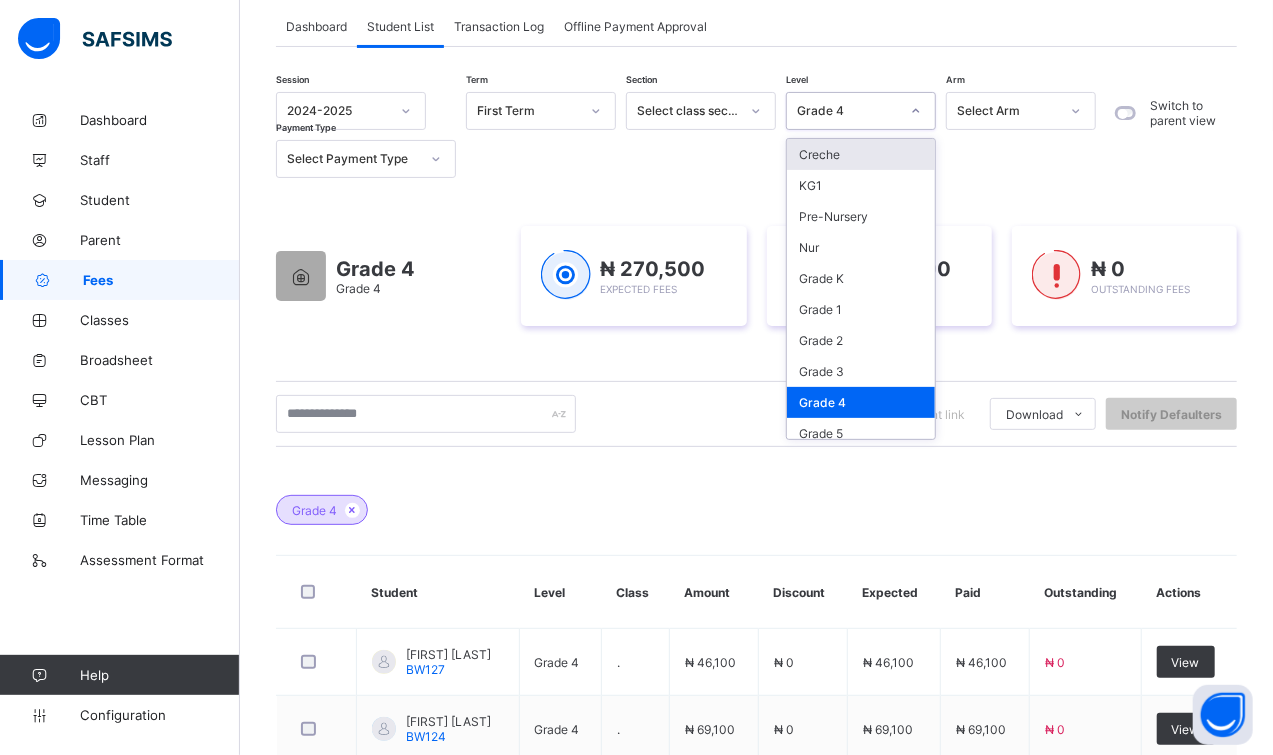 click at bounding box center [916, 111] 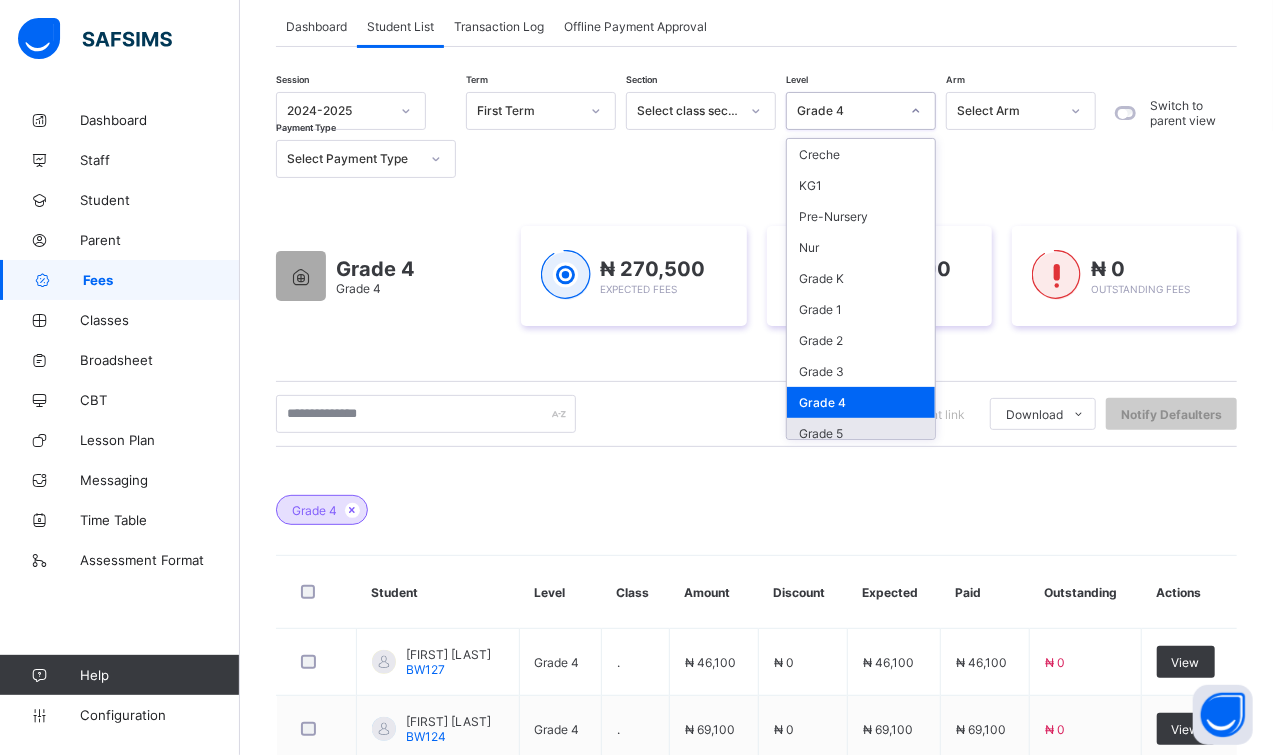 click on "Grade 5" at bounding box center (861, 433) 